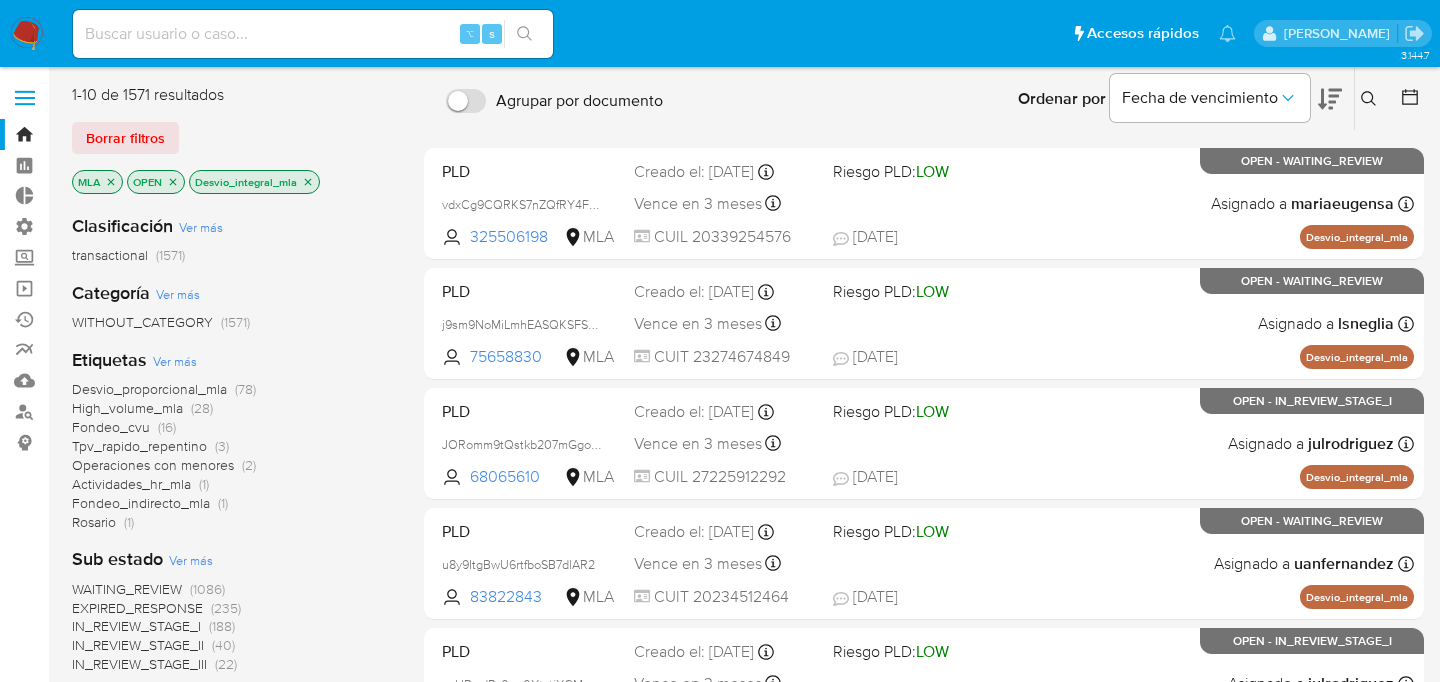 scroll, scrollTop: 743, scrollLeft: 0, axis: vertical 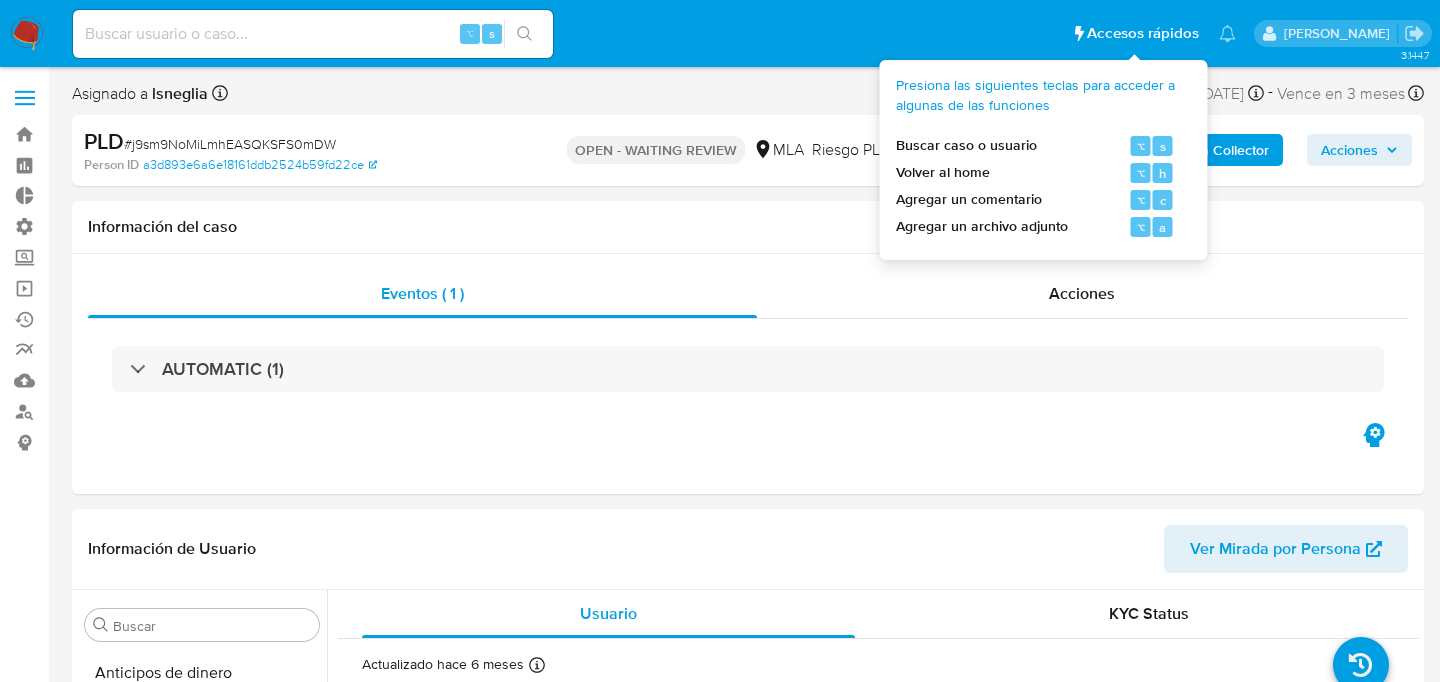 select on "10" 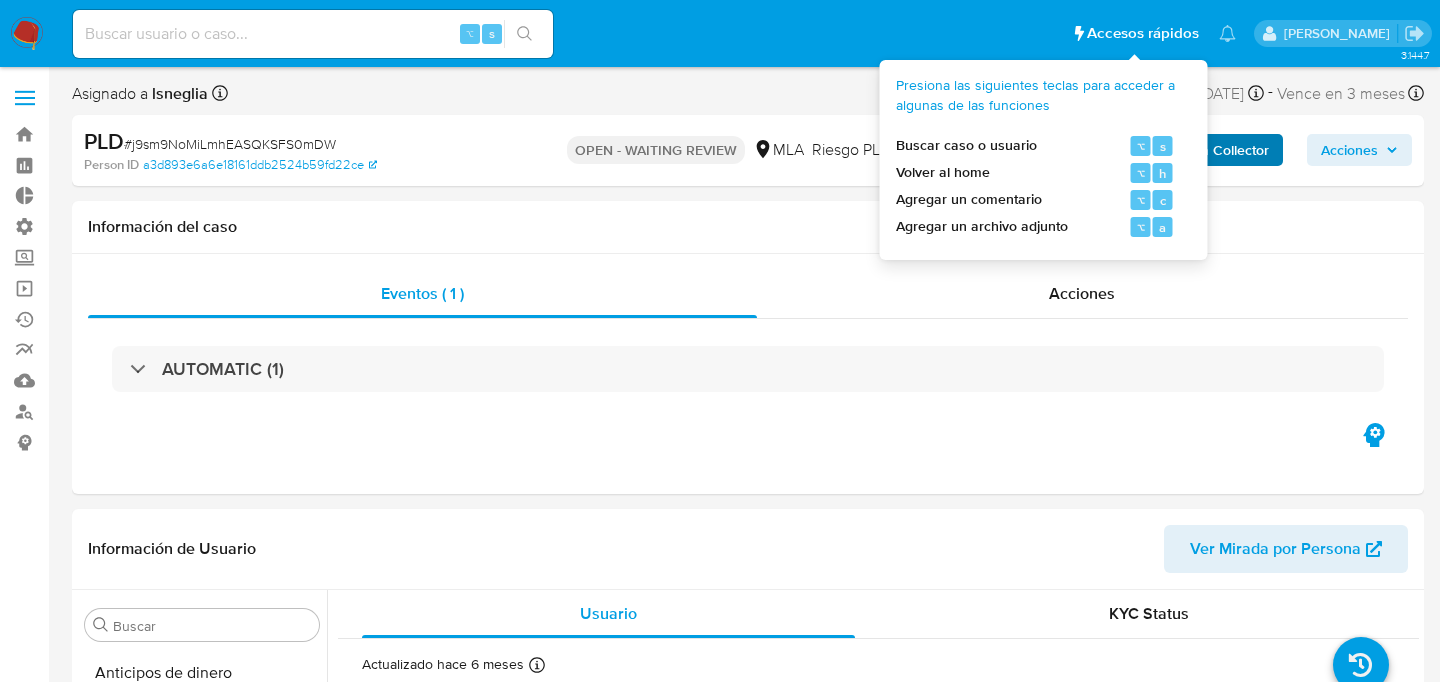 scroll, scrollTop: 0, scrollLeft: 0, axis: both 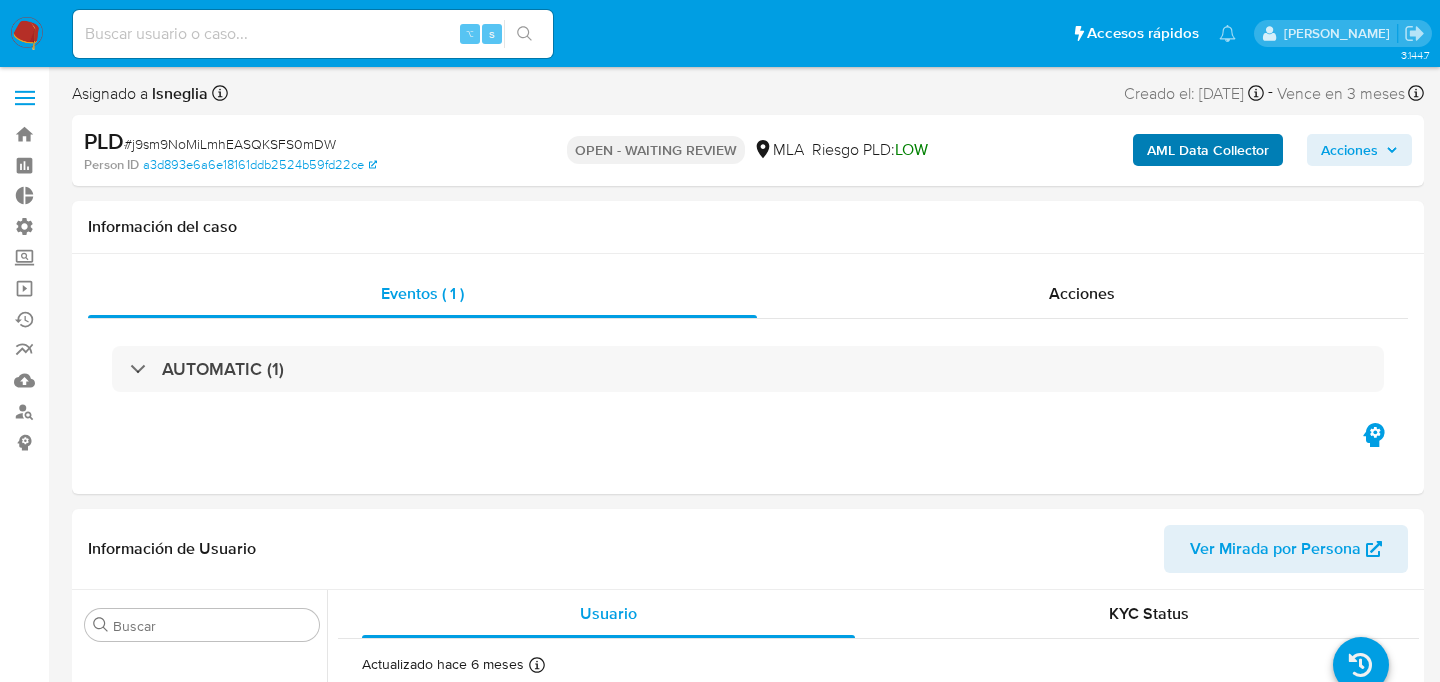 click on "AML Data Collector" at bounding box center (1208, 150) 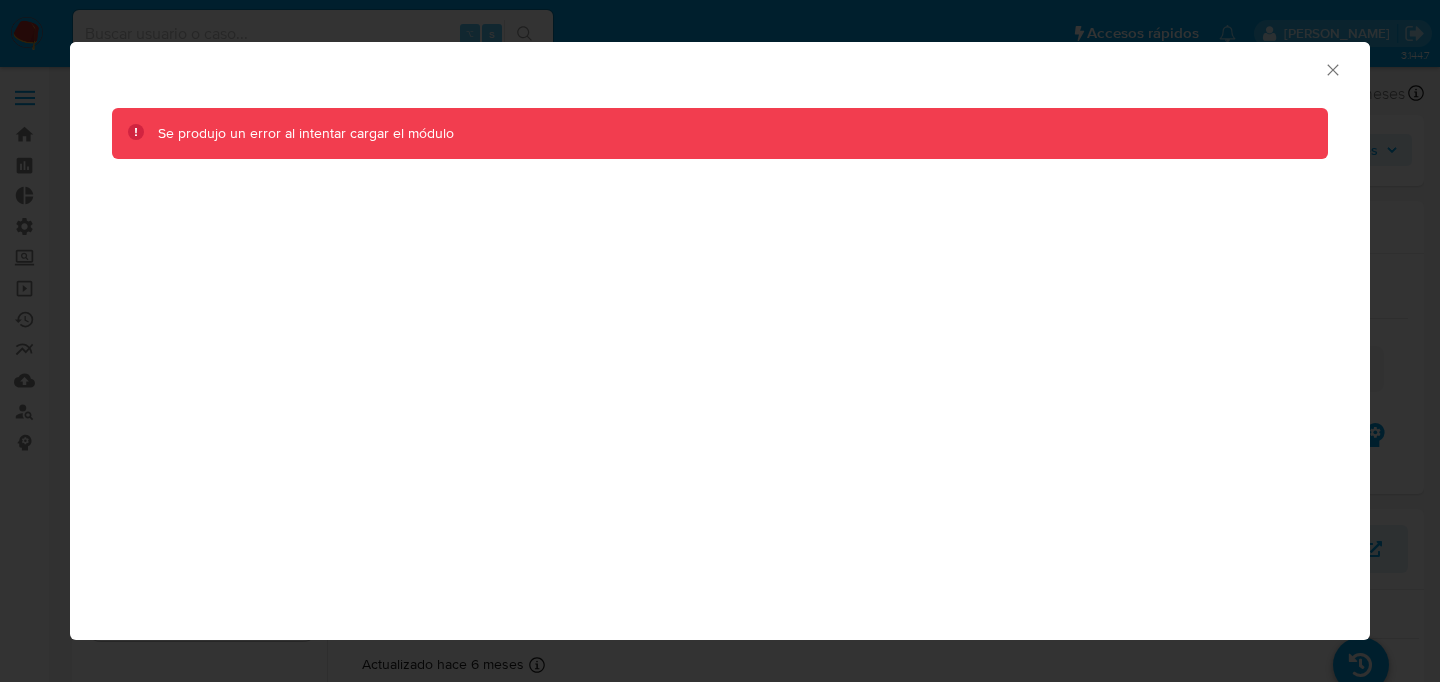 click 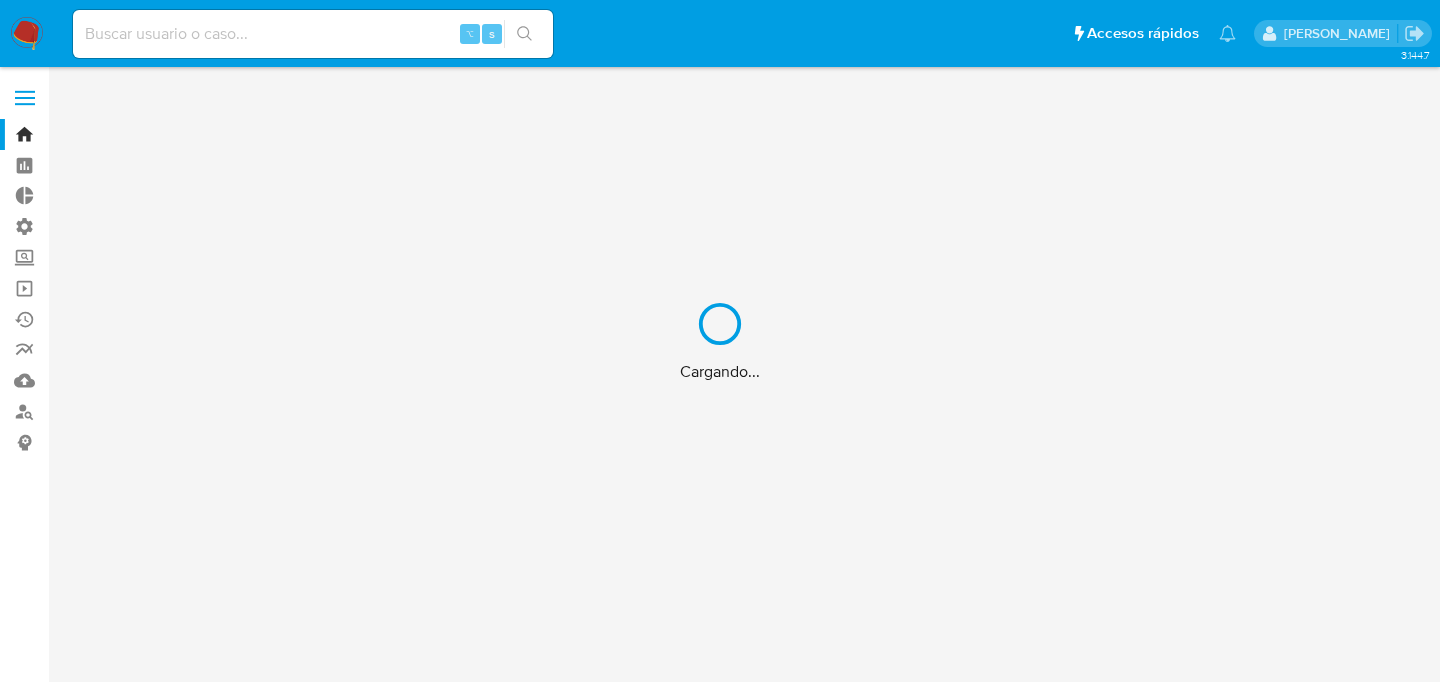 scroll, scrollTop: 0, scrollLeft: 0, axis: both 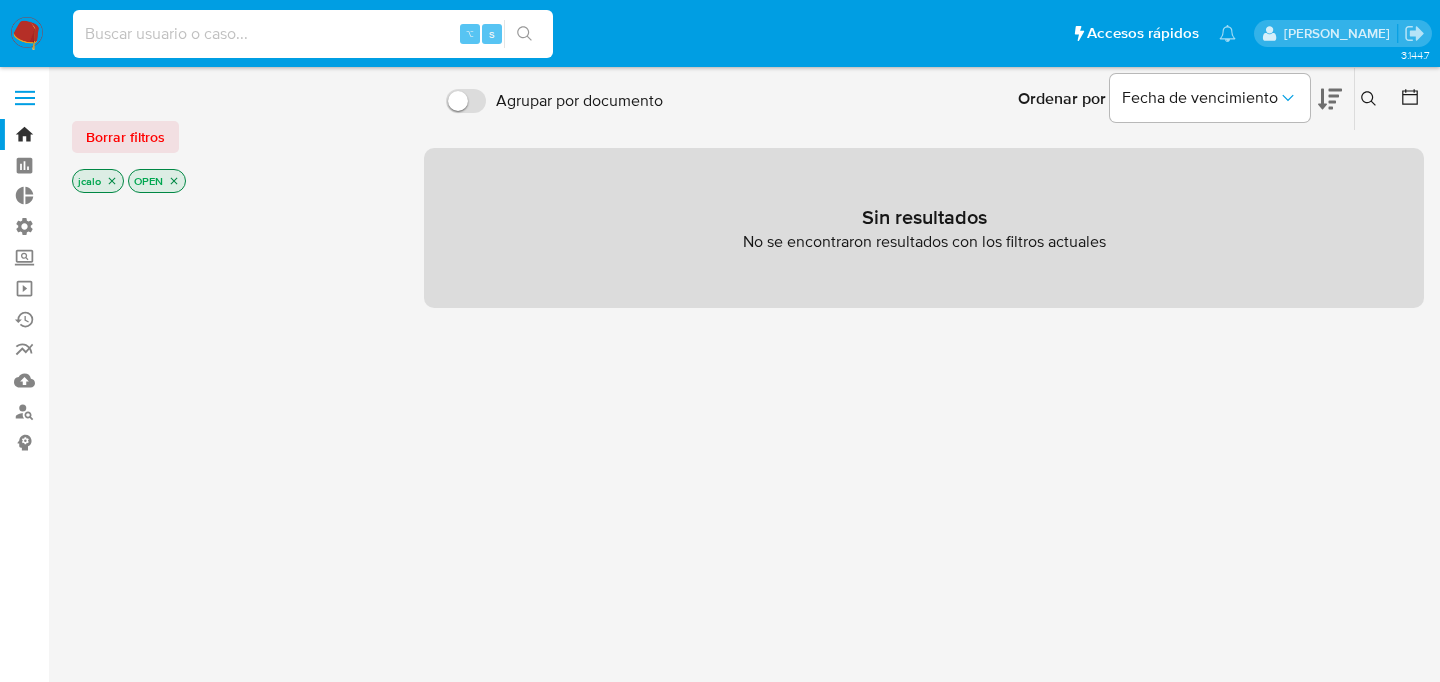 click at bounding box center [313, 34] 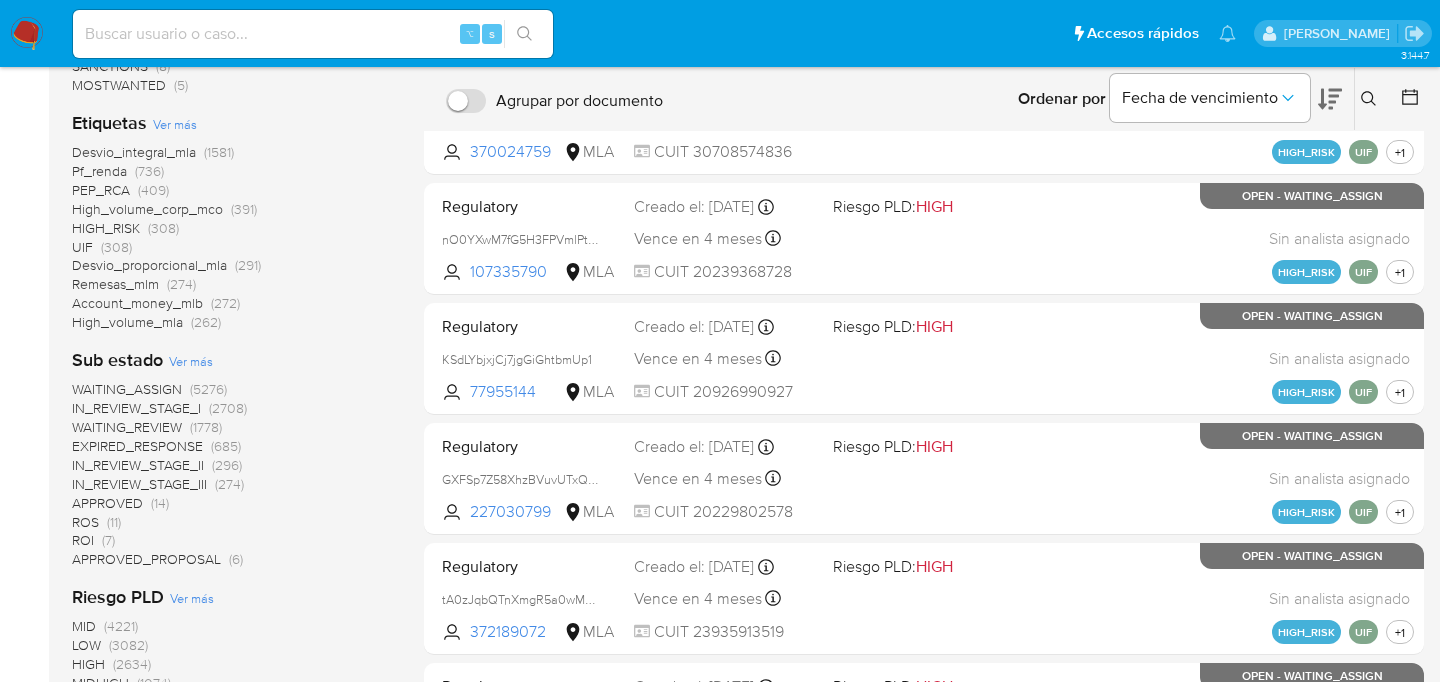 scroll, scrollTop: 440, scrollLeft: 0, axis: vertical 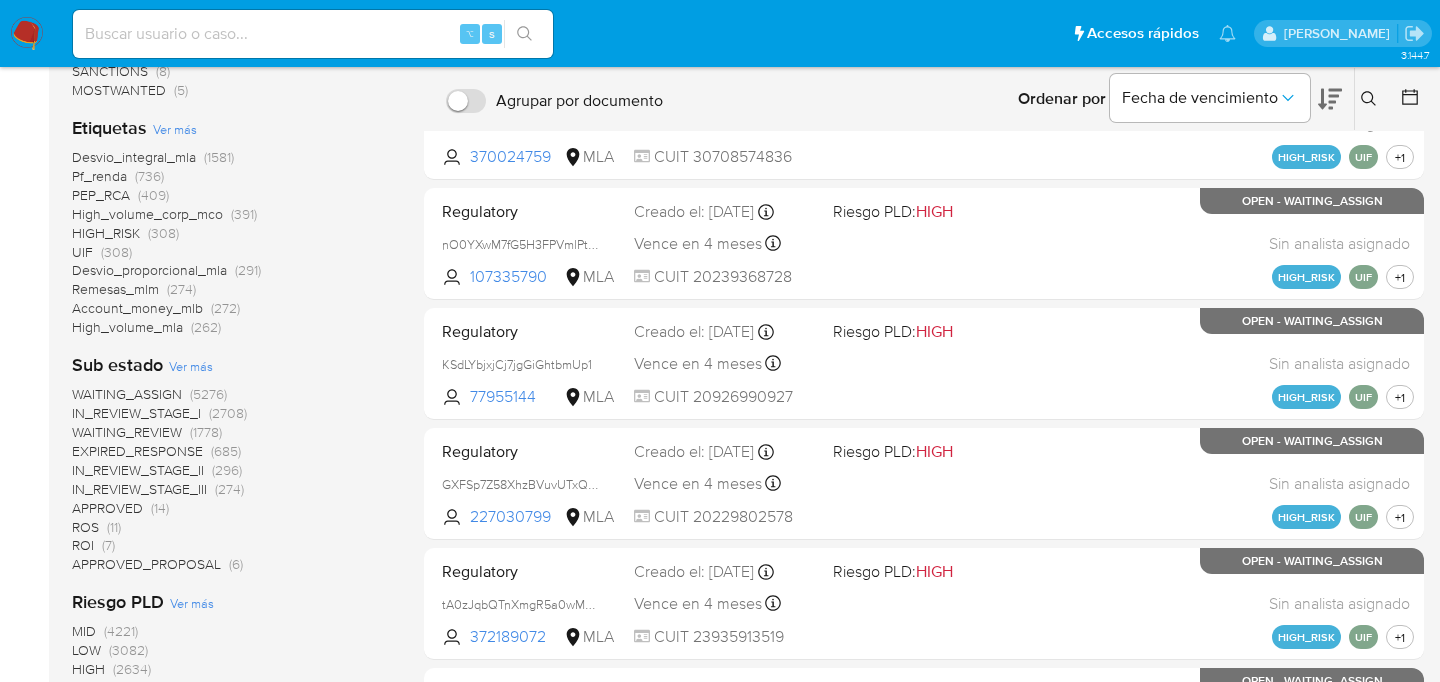 click on "Desvio_integral_mla" at bounding box center [134, 157] 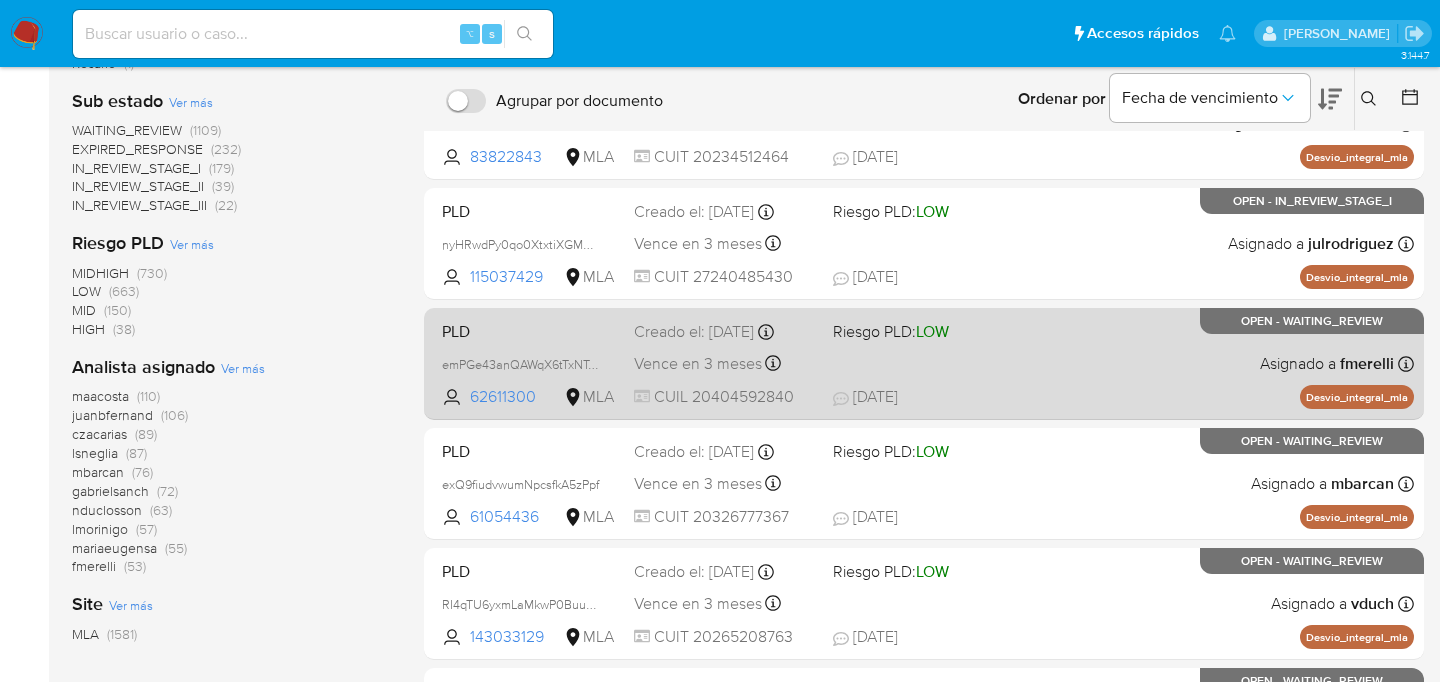 click on "PLD emPGe43anQAWqX6tTxNTqTk6 62611300 MLA Riesgo PLD:  LOW Creado el: 12/07/2025   Creado el: 12/07/2025 03:38:24 Vence en 3 meses   Vence el 10/10/2025 03:38:24 CUIL   20404592840 18/07/2025   18/07/2025 23:57 Asignado a   fmerelli   Asignado el: 17/07/2025 16:35:02 Desvio_integral_mla OPEN - WAITING_REVIEW" at bounding box center [924, 363] 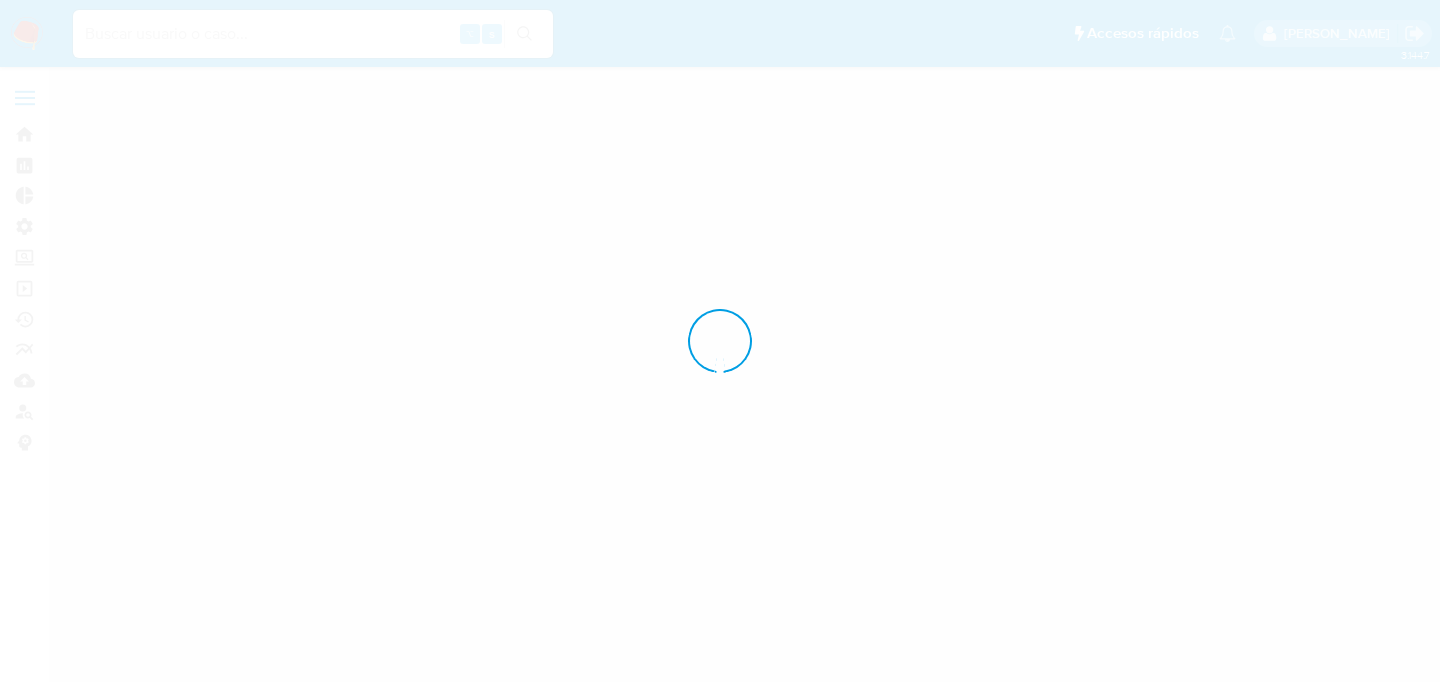 scroll, scrollTop: 0, scrollLeft: 0, axis: both 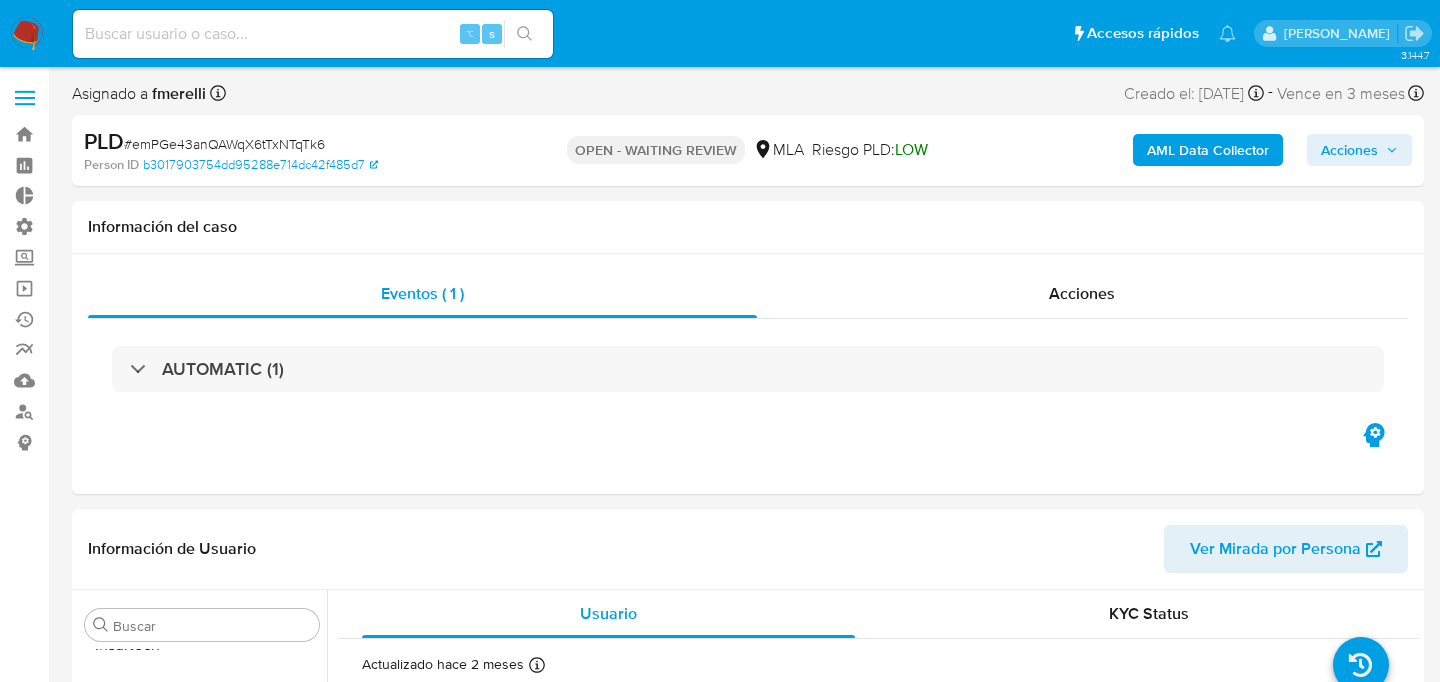 click on "AML Data Collector" at bounding box center [1208, 150] 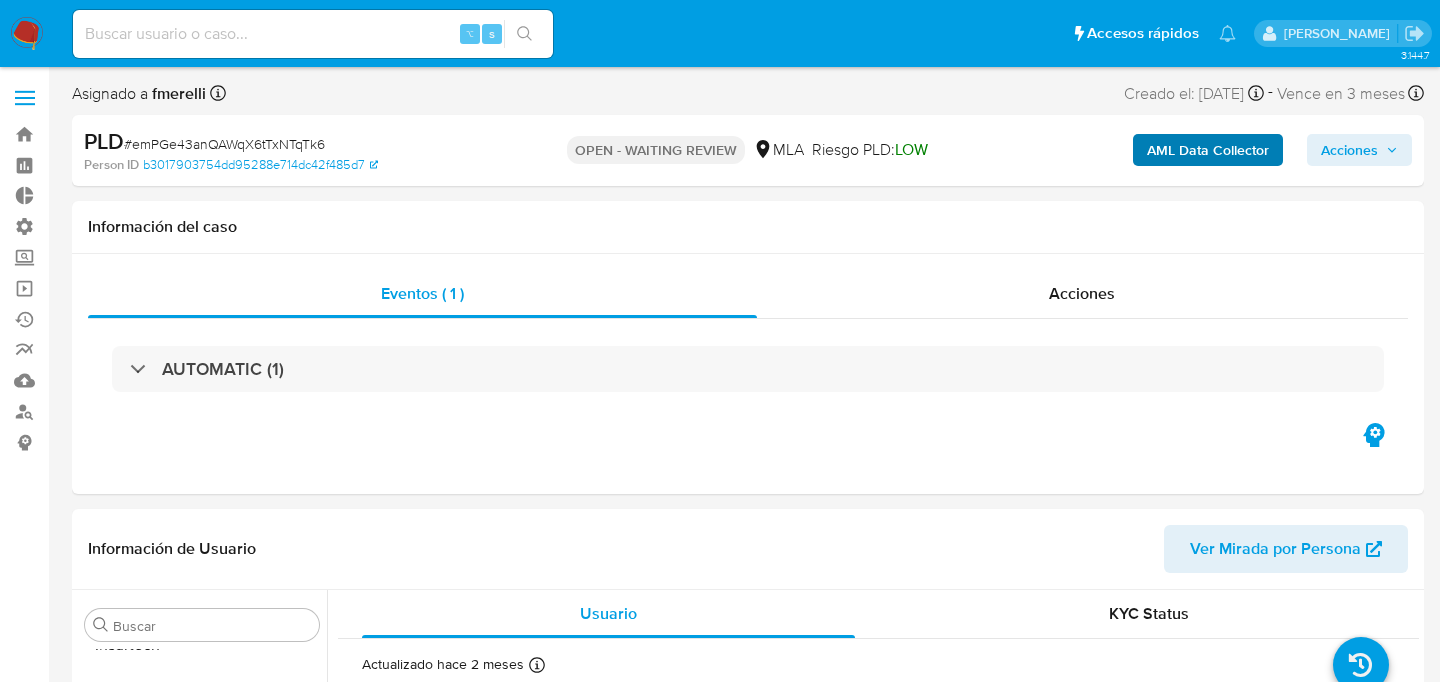 scroll, scrollTop: 893, scrollLeft: 0, axis: vertical 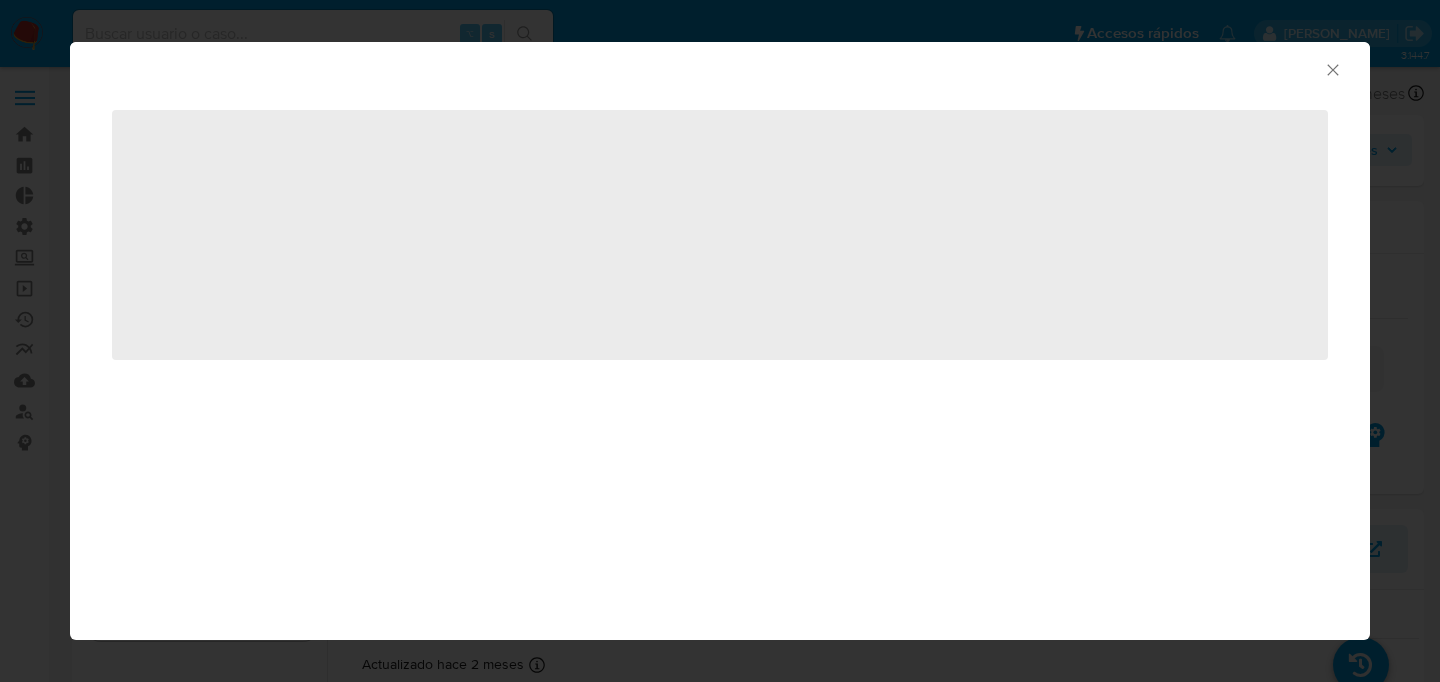 select on "10" 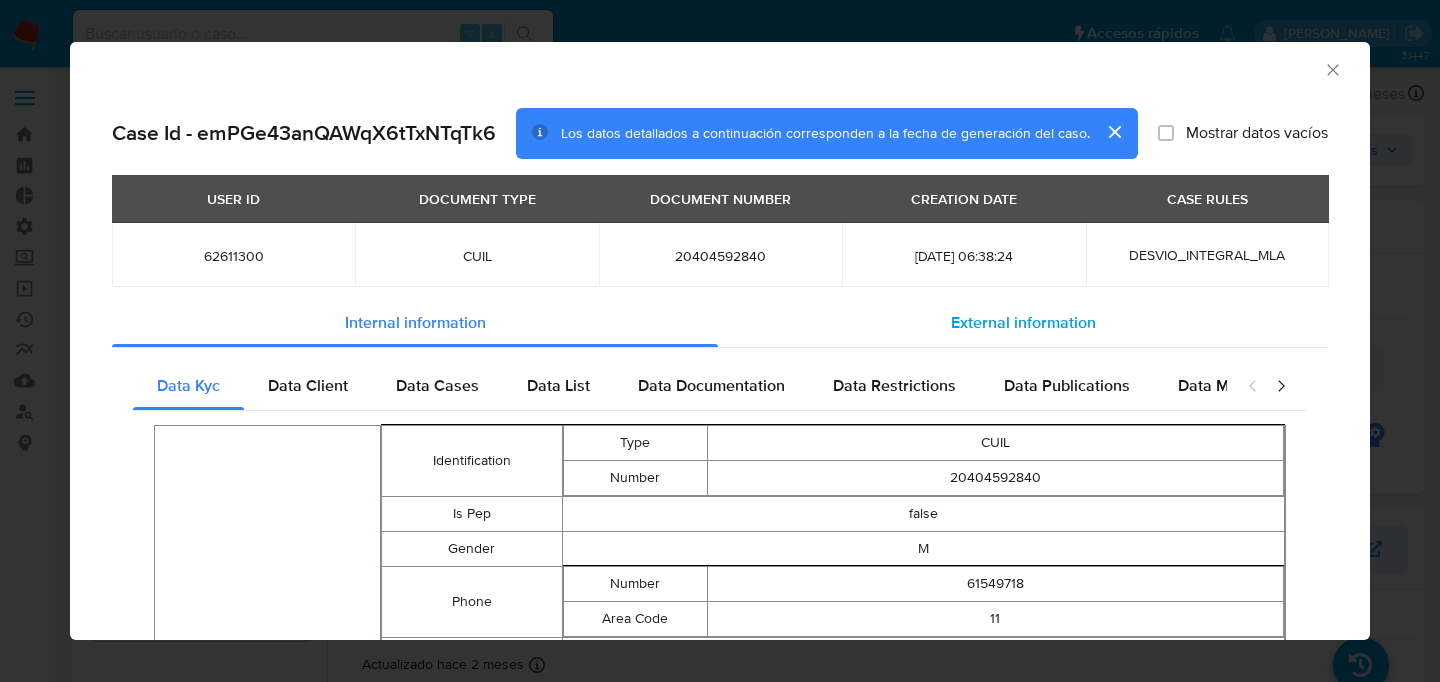 click on "External information" at bounding box center (1023, 322) 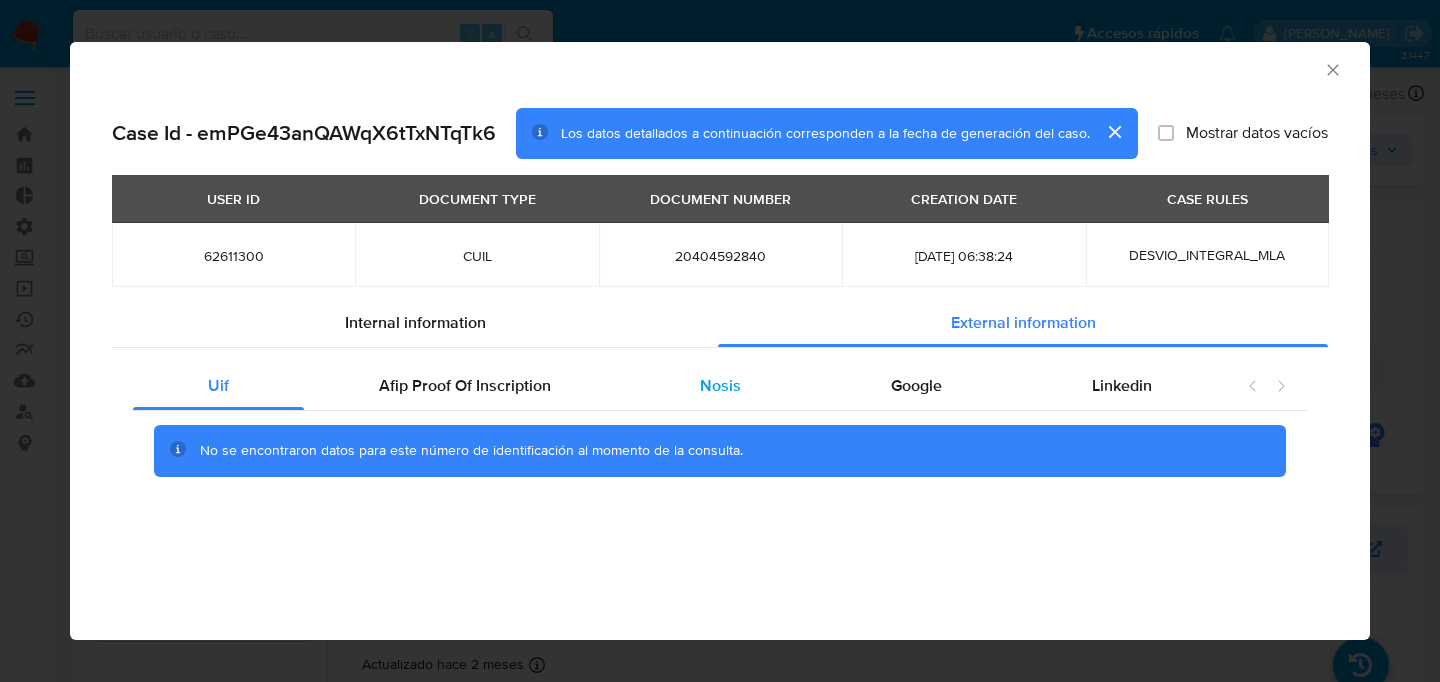 click on "Nosis" at bounding box center [721, 386] 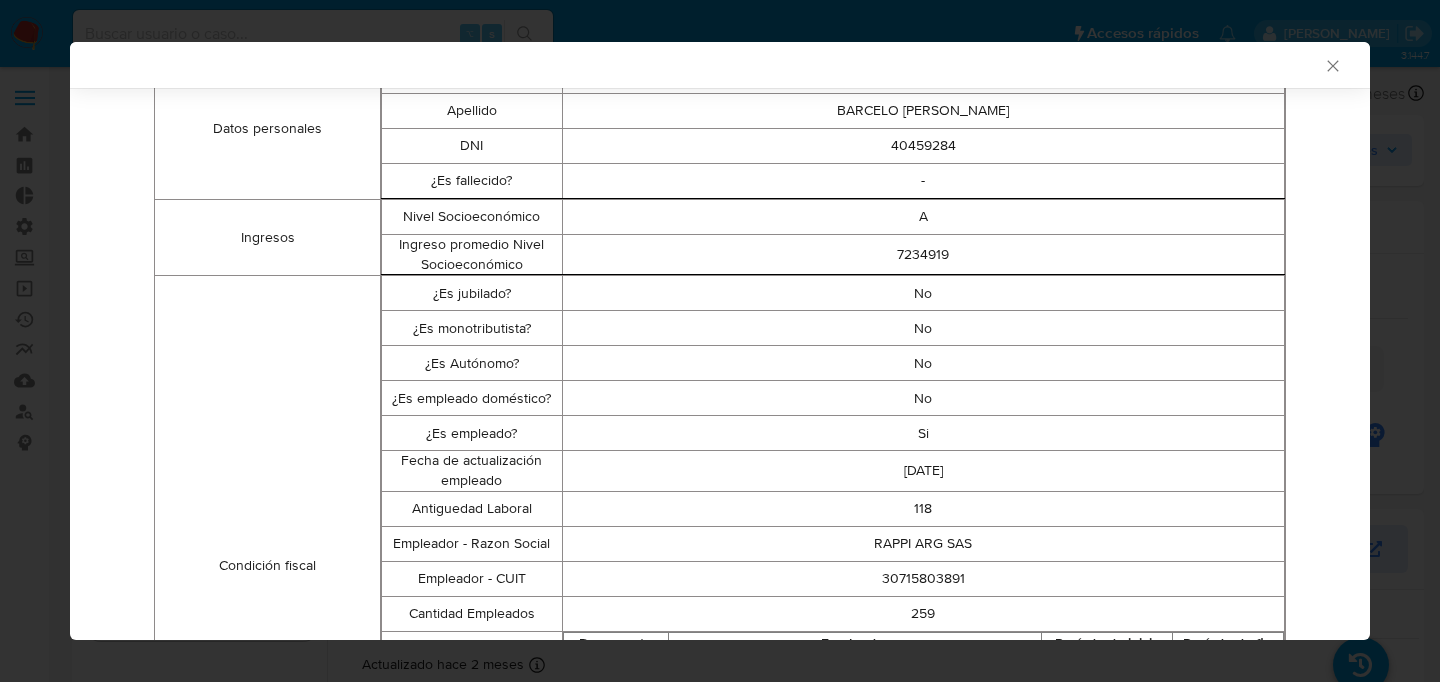 scroll, scrollTop: 369, scrollLeft: 0, axis: vertical 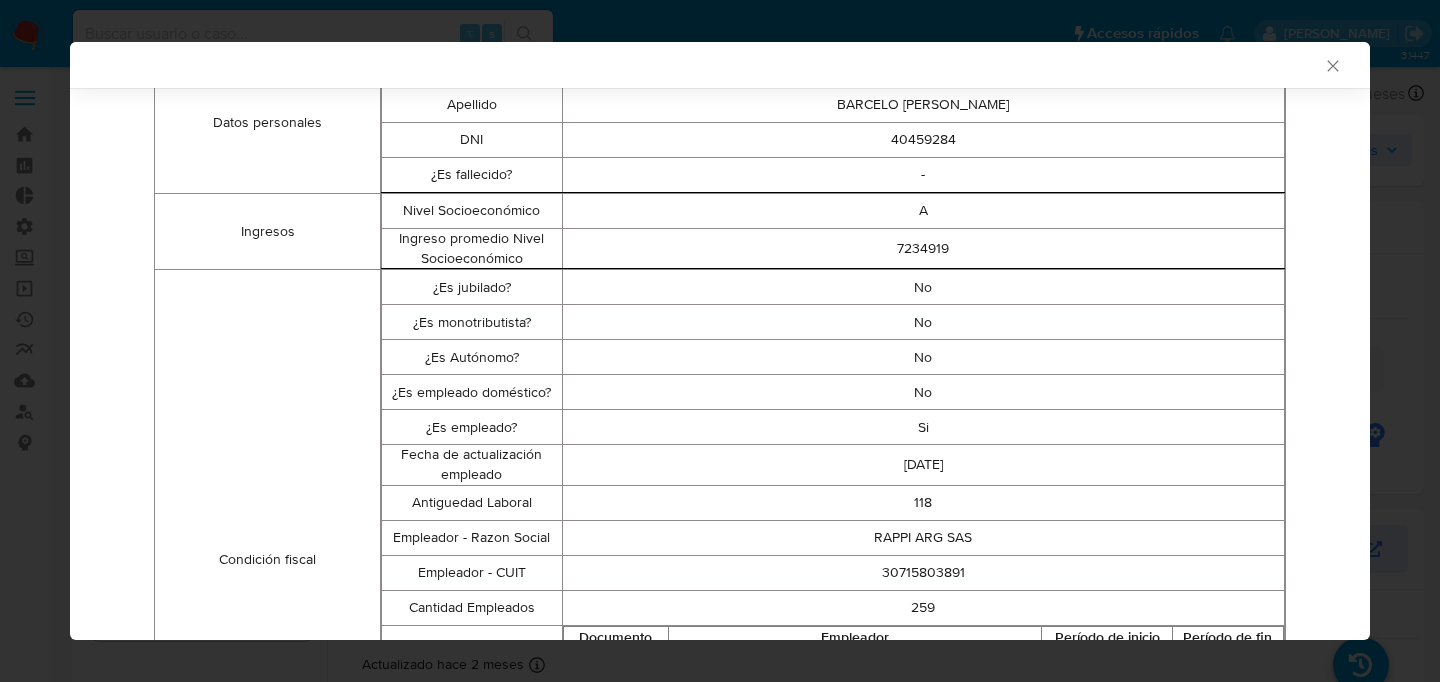 click on "2025-07-08" at bounding box center [923, 465] 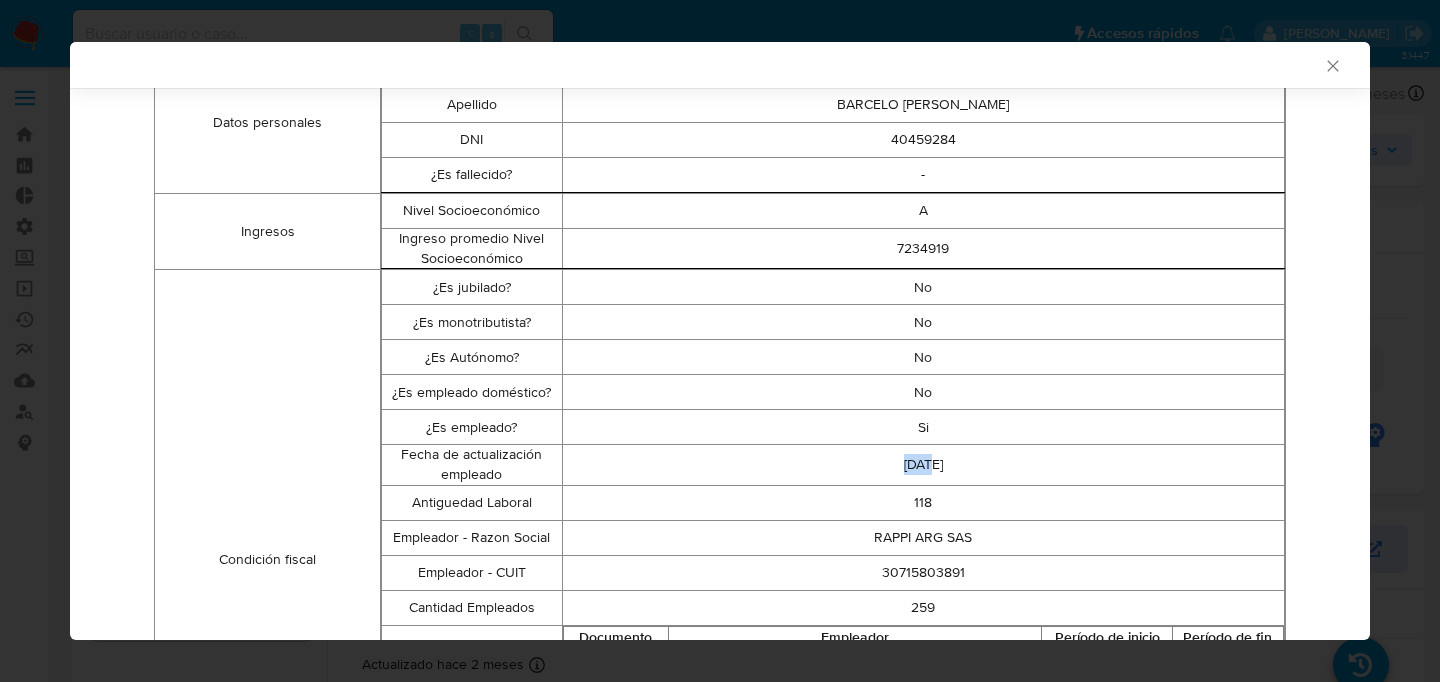click on "2025-07-08" at bounding box center [923, 465] 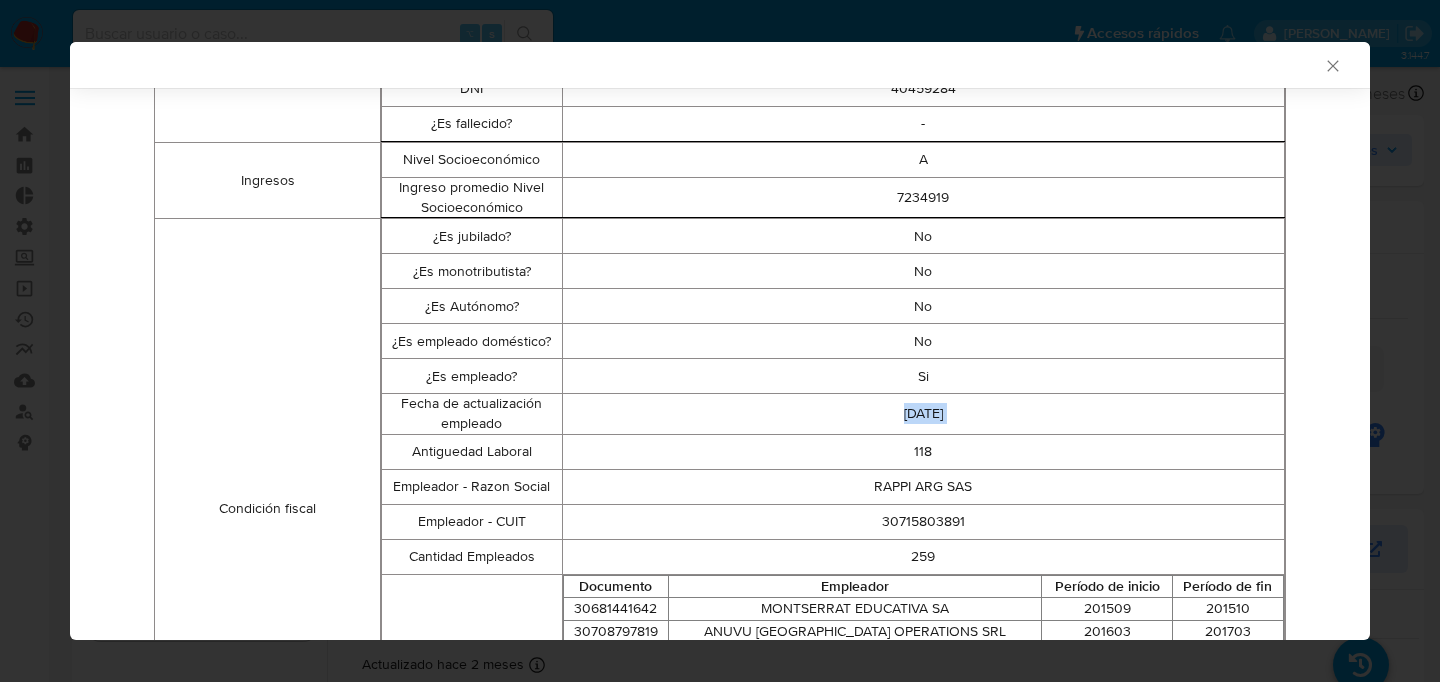 scroll, scrollTop: 425, scrollLeft: 0, axis: vertical 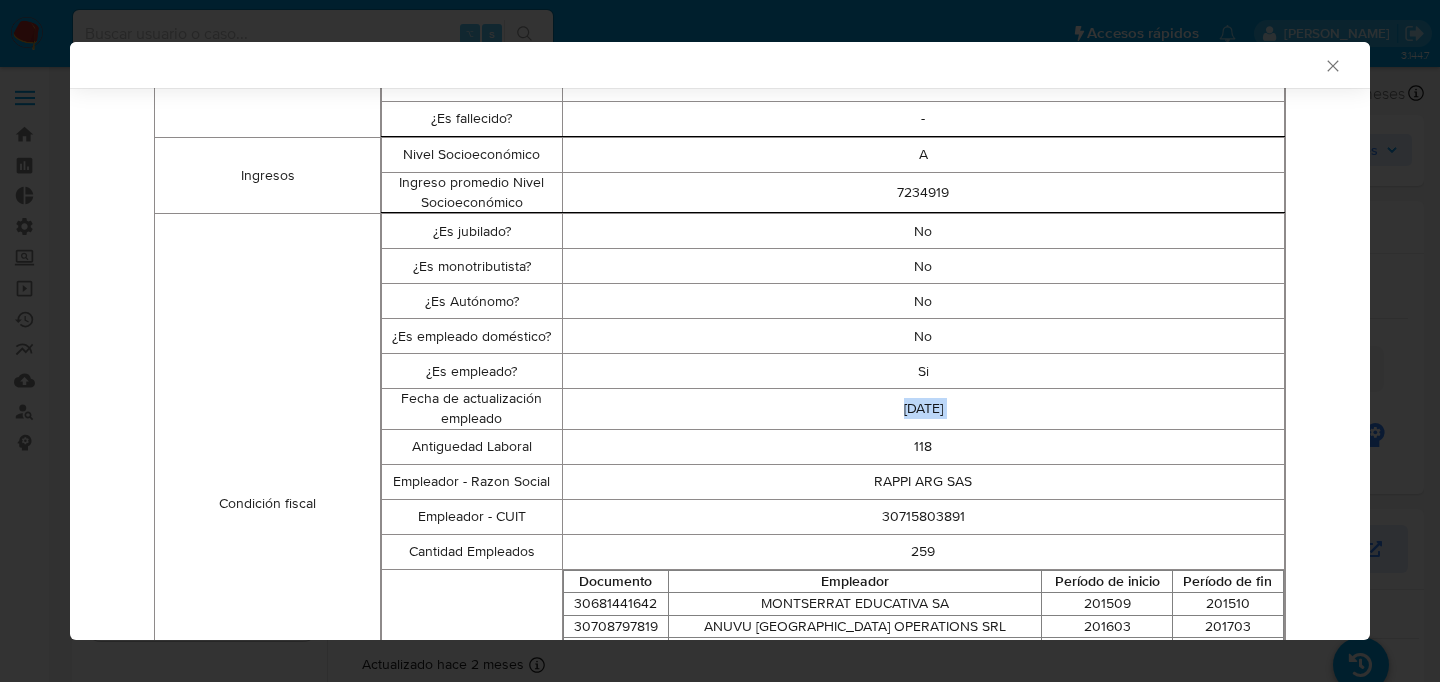 click on "2025-07-08" at bounding box center (923, 409) 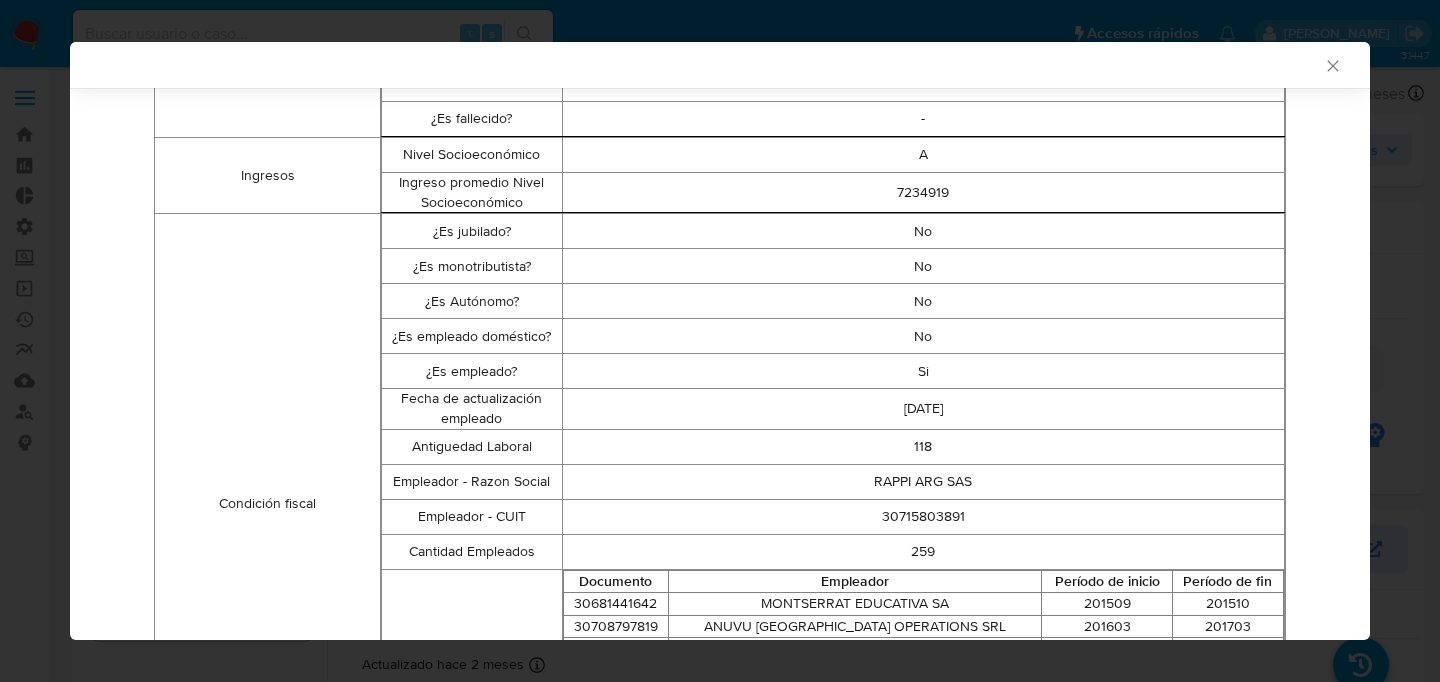 click on "2025-07-08" at bounding box center [923, 409] 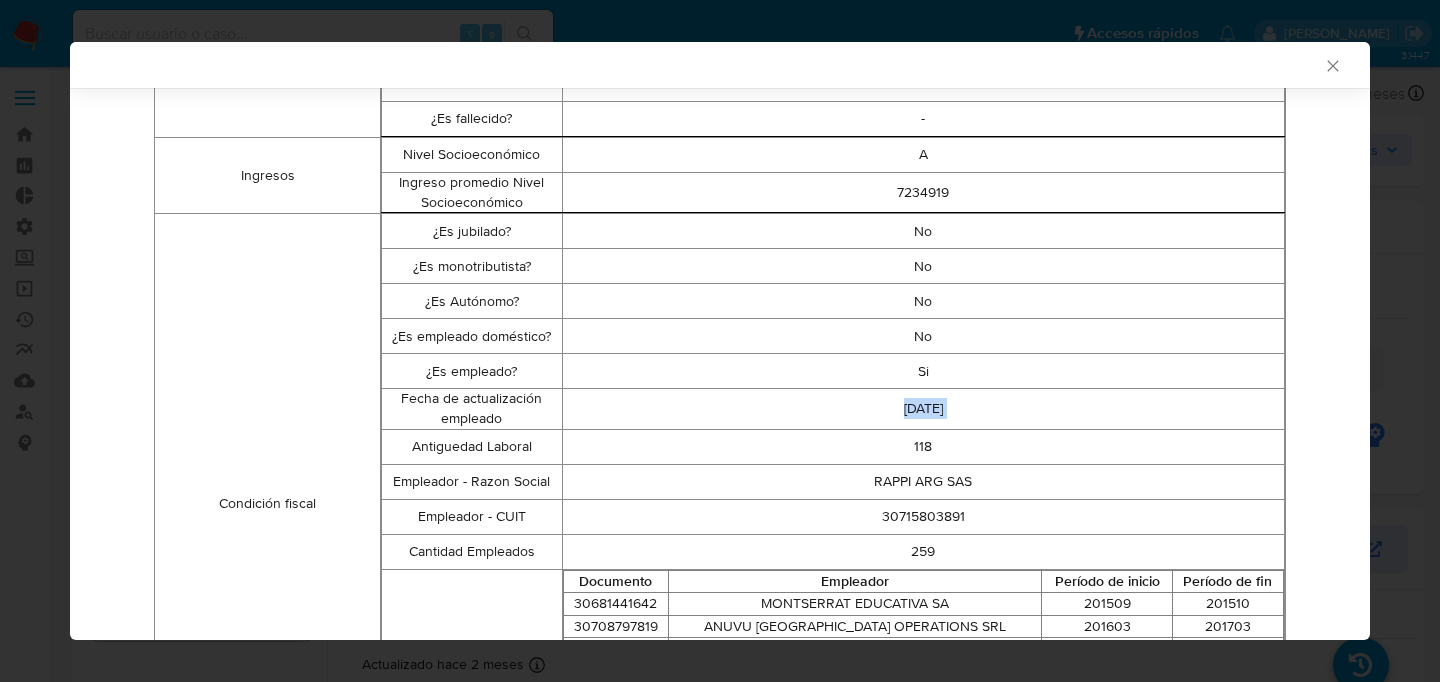 click on "Si" at bounding box center (923, 371) 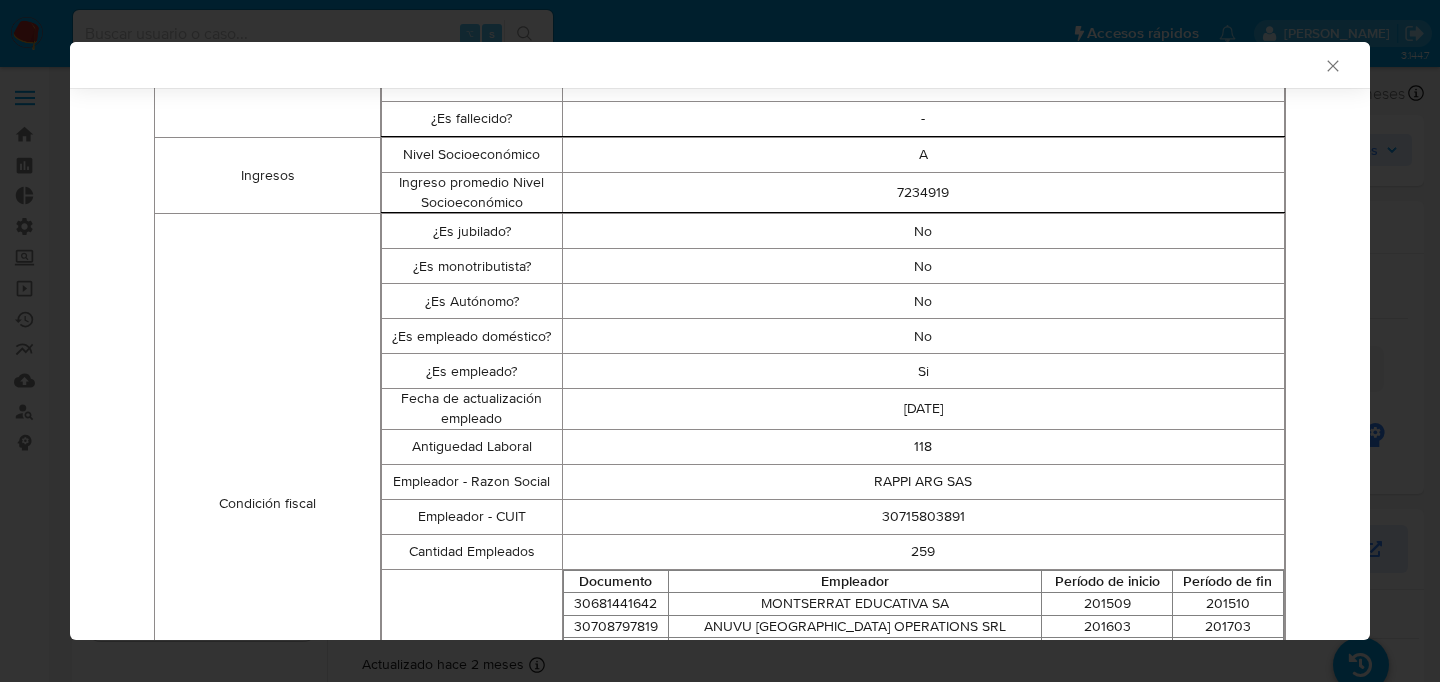 click on "Si" at bounding box center (923, 371) 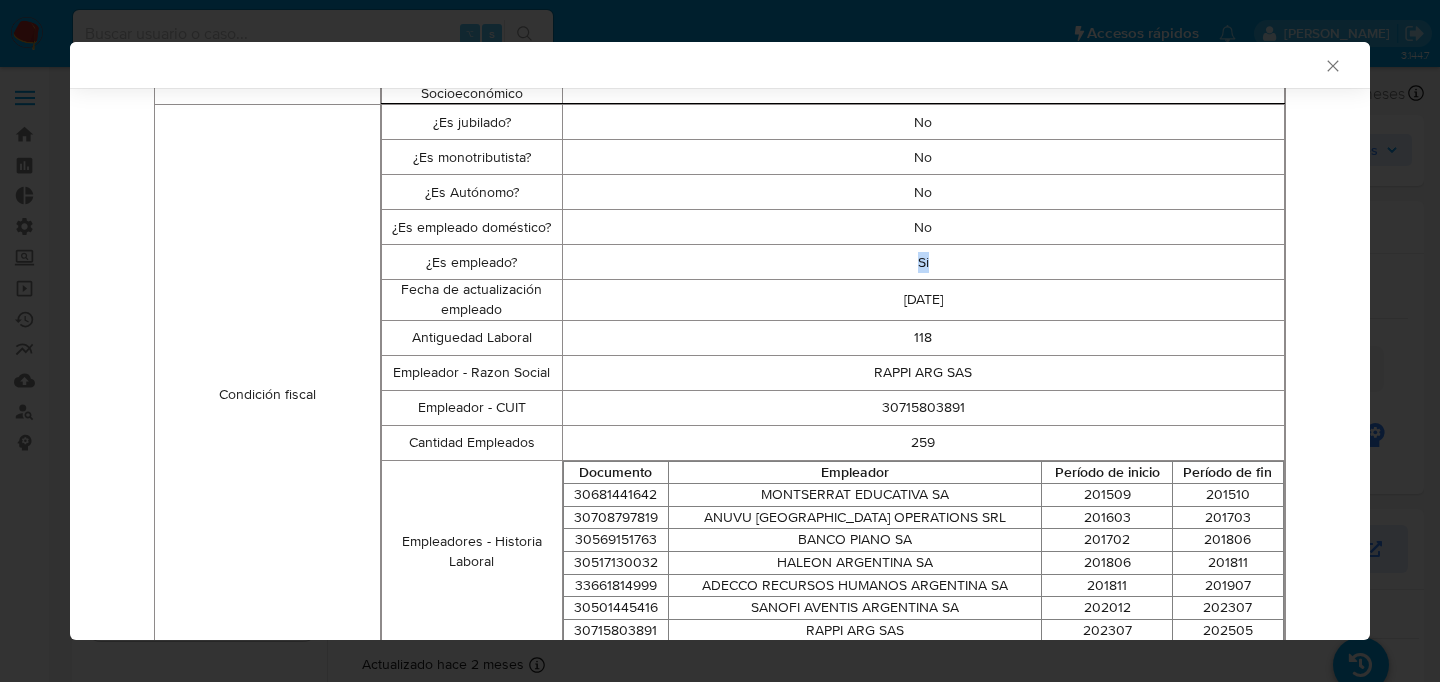 scroll, scrollTop: 572, scrollLeft: 0, axis: vertical 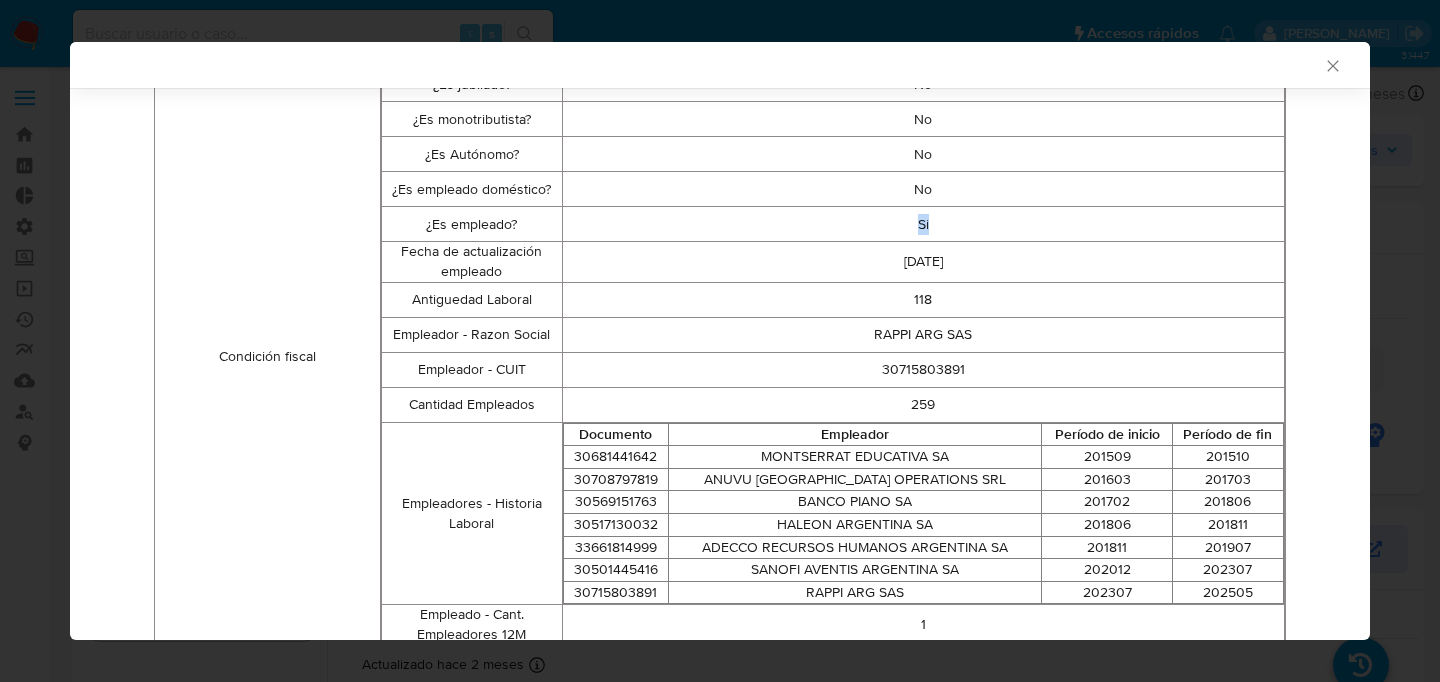 click on "BANCO PIANO SA" at bounding box center (854, 502) 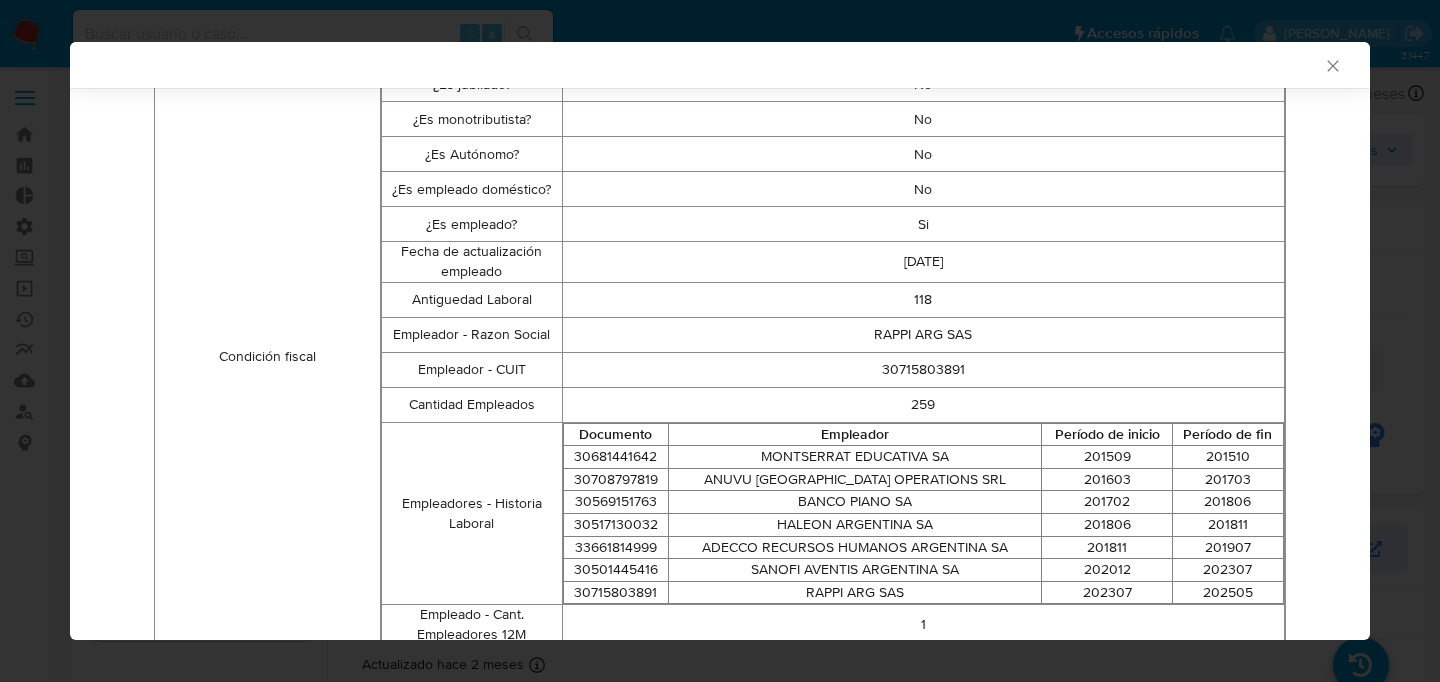 click on "BANCO PIANO SA" at bounding box center (854, 502) 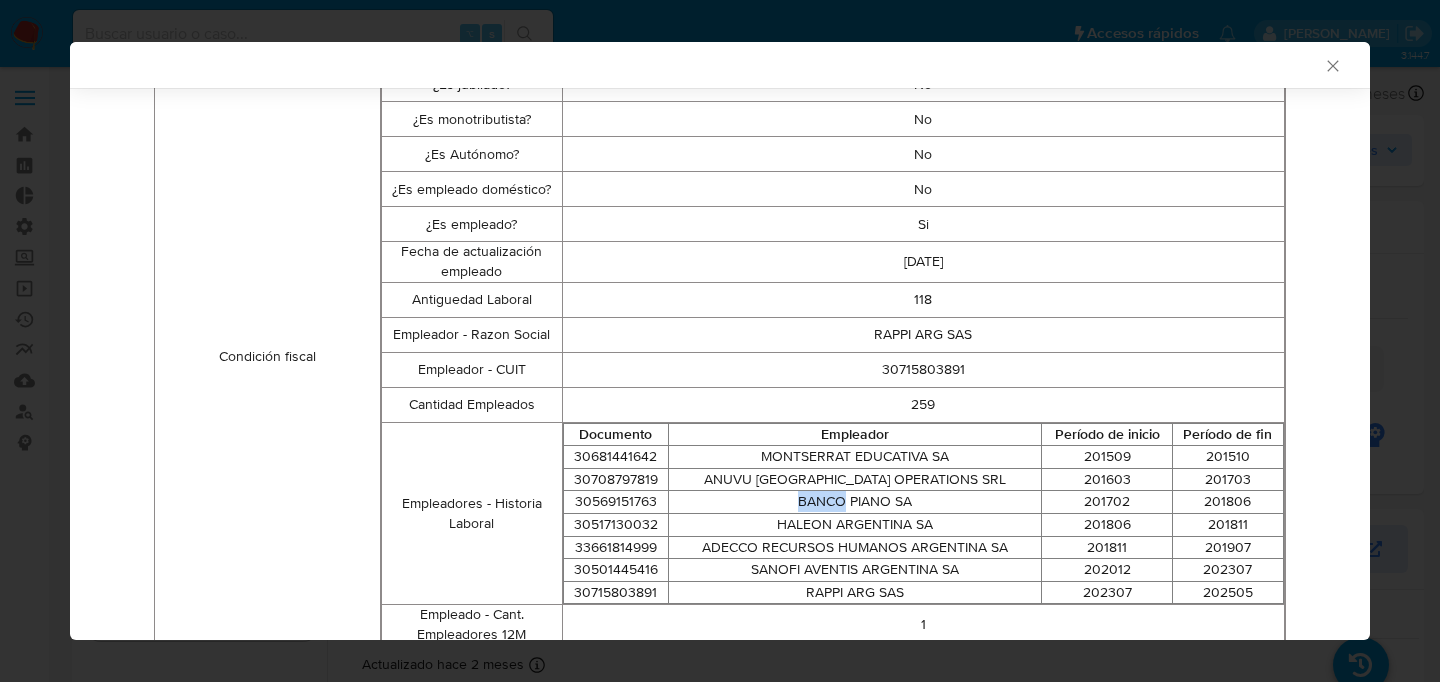 click on "BANCO PIANO SA" at bounding box center [854, 502] 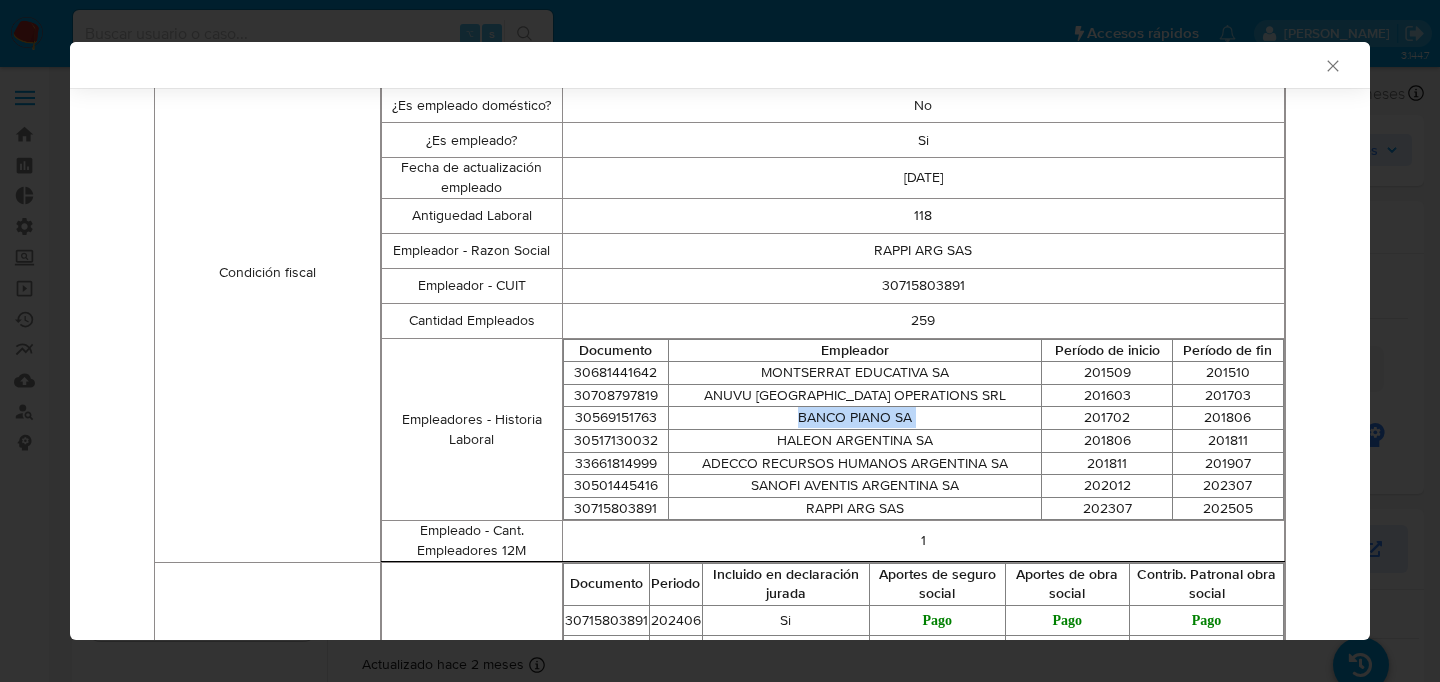 scroll, scrollTop: 658, scrollLeft: 0, axis: vertical 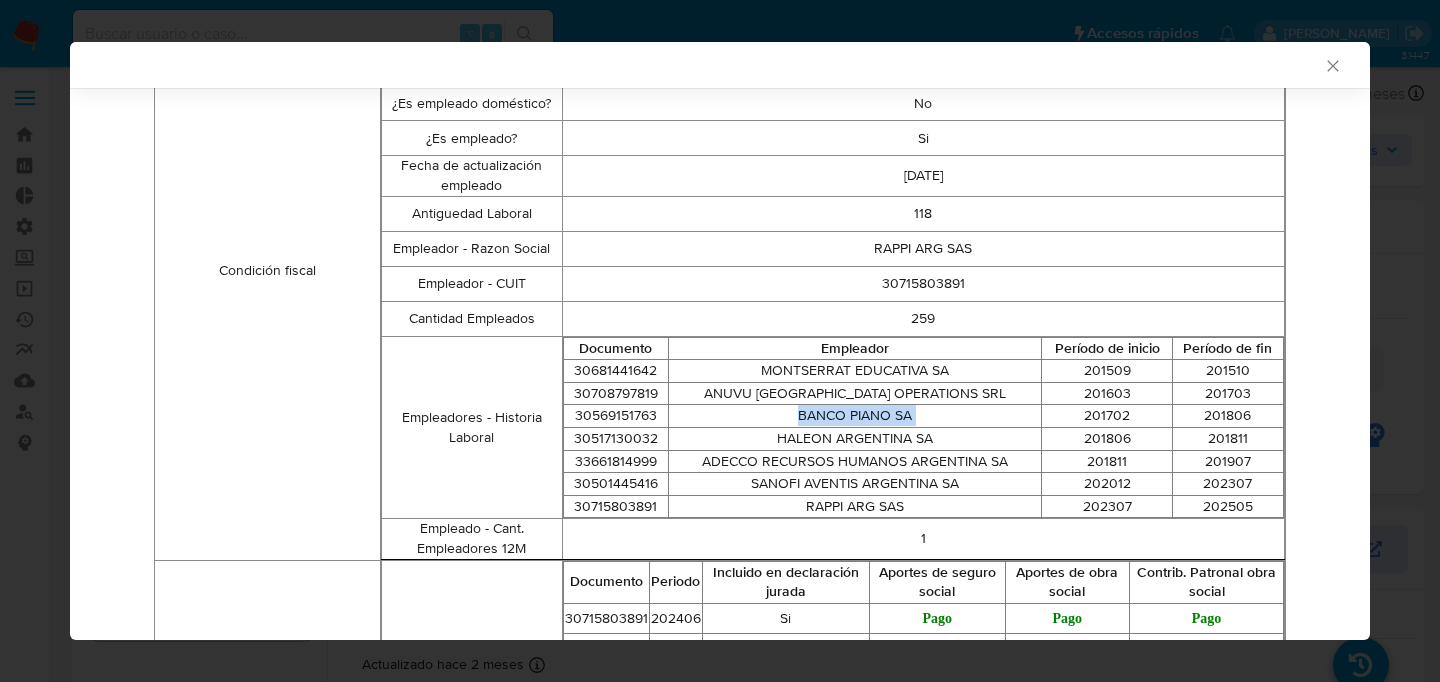 click on "201509" at bounding box center [1107, 371] 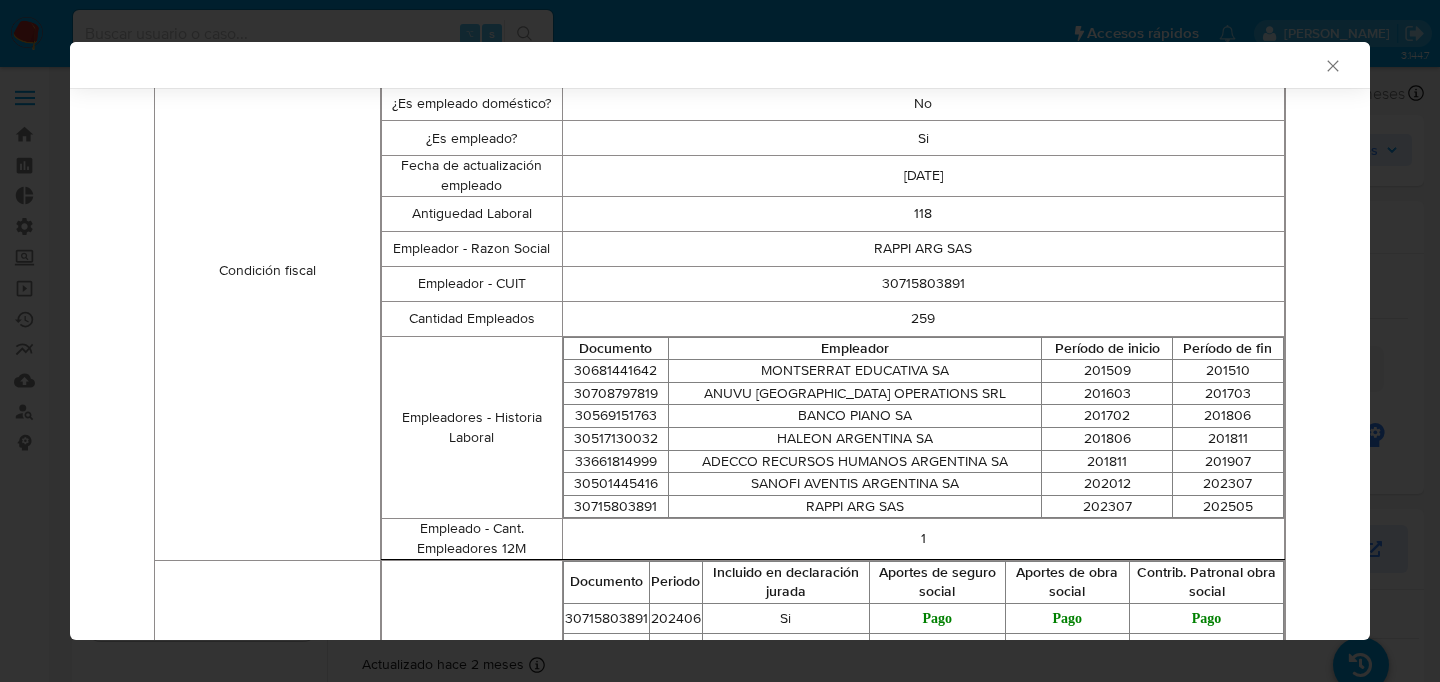 click on "201509" at bounding box center (1107, 371) 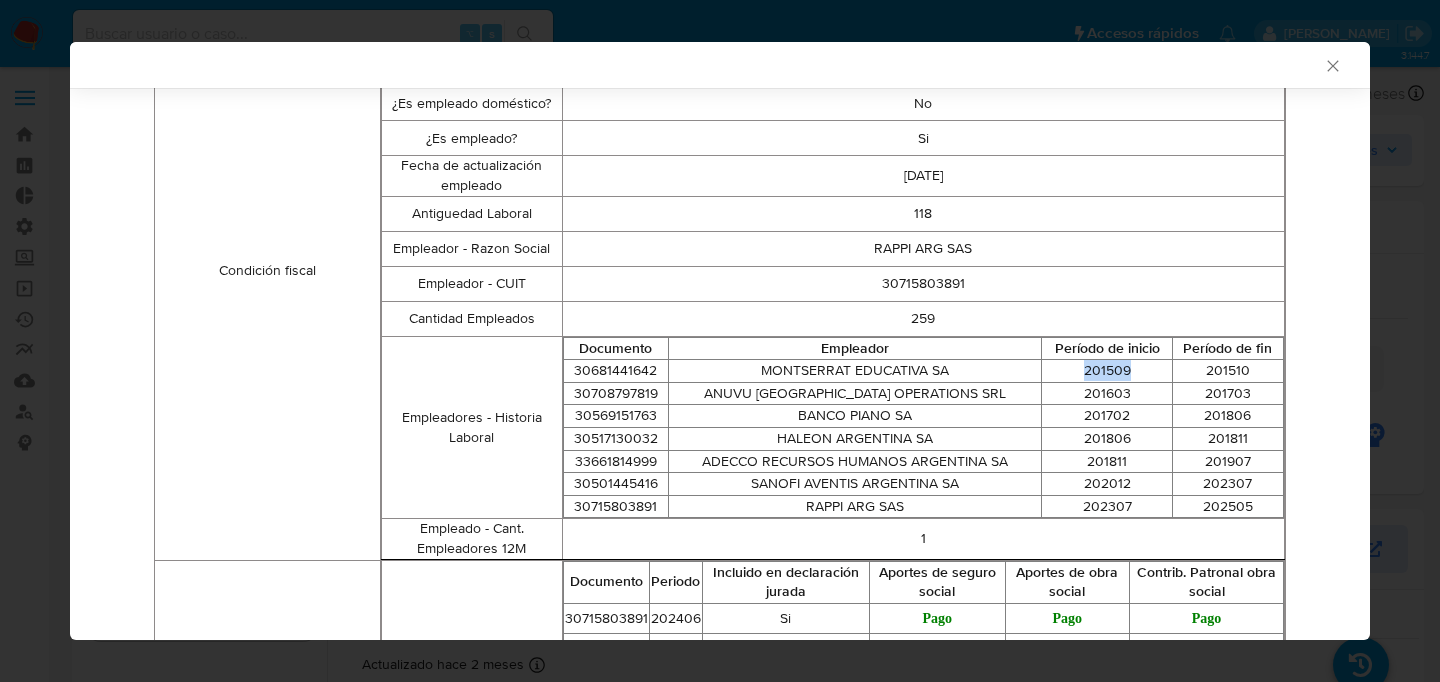 click on "201509" at bounding box center [1107, 371] 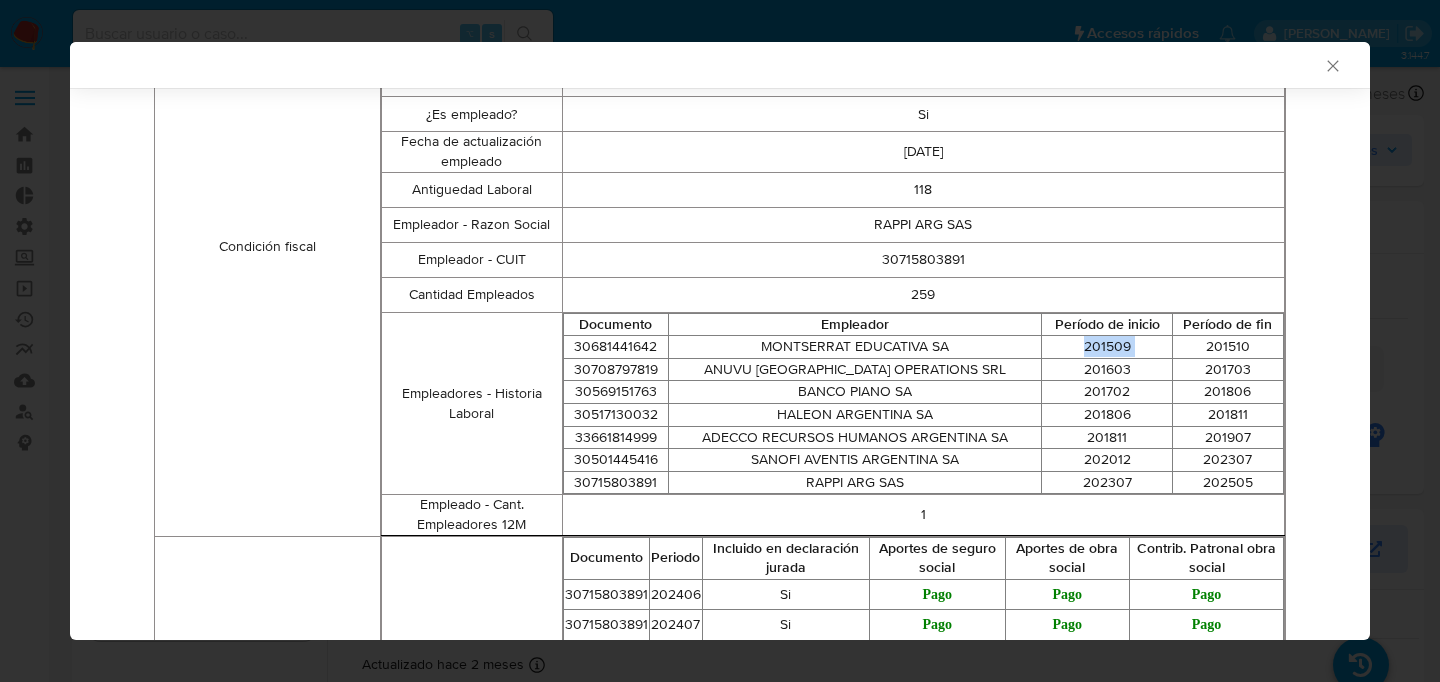 scroll, scrollTop: 688, scrollLeft: 0, axis: vertical 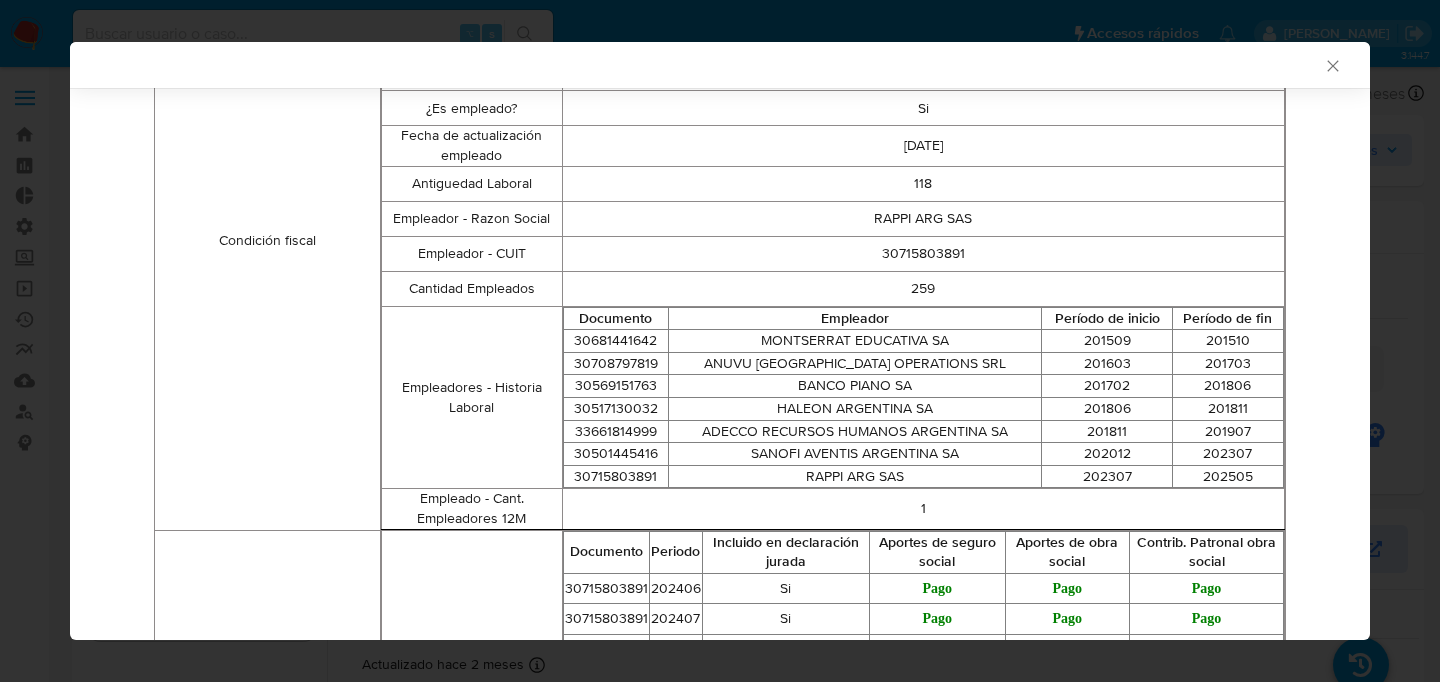 click on "201702" at bounding box center [1107, 386] 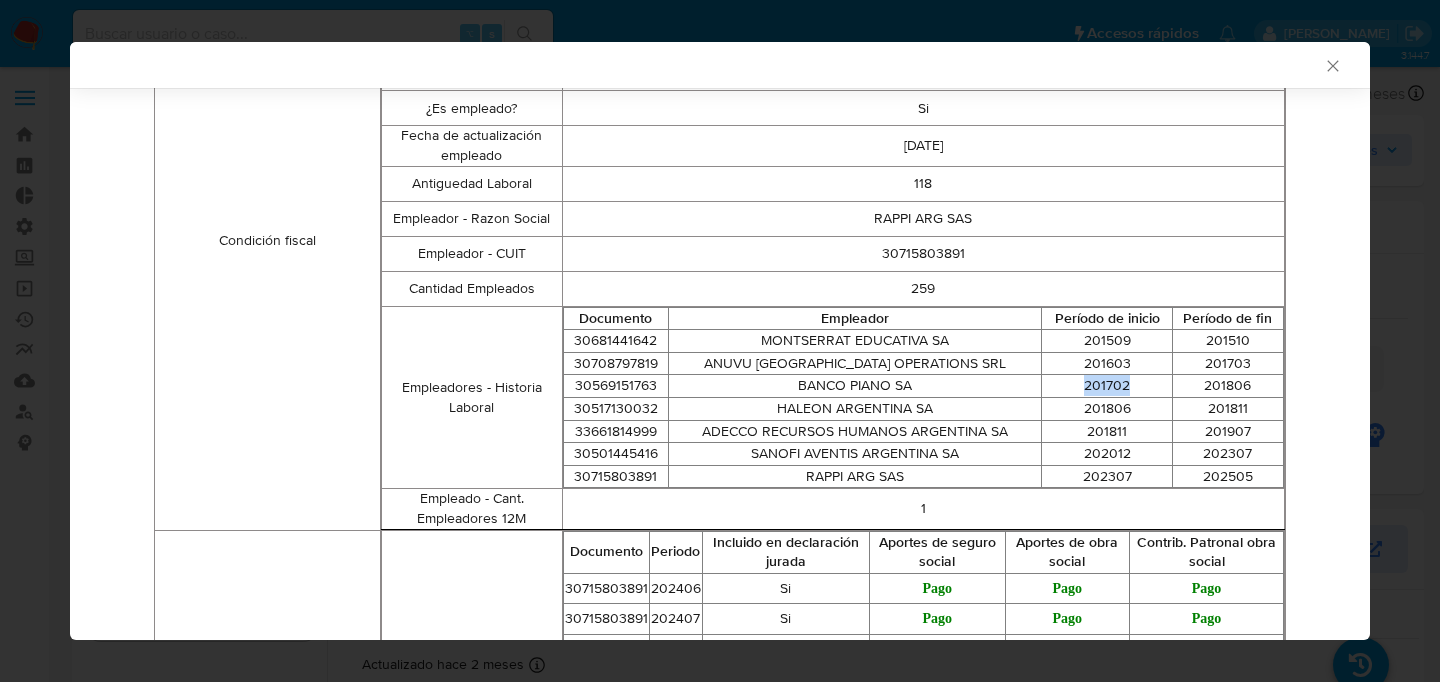 click on "201702" at bounding box center (1107, 386) 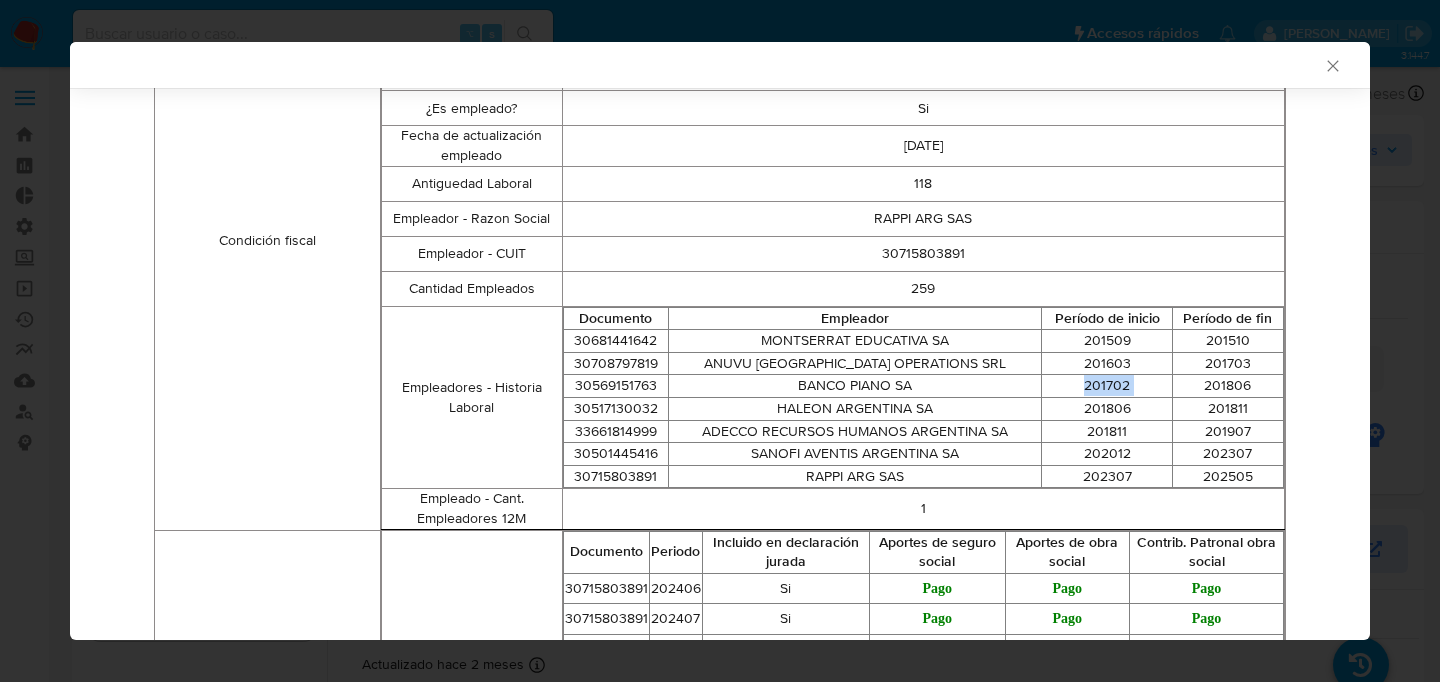 click on "201702" at bounding box center (1107, 386) 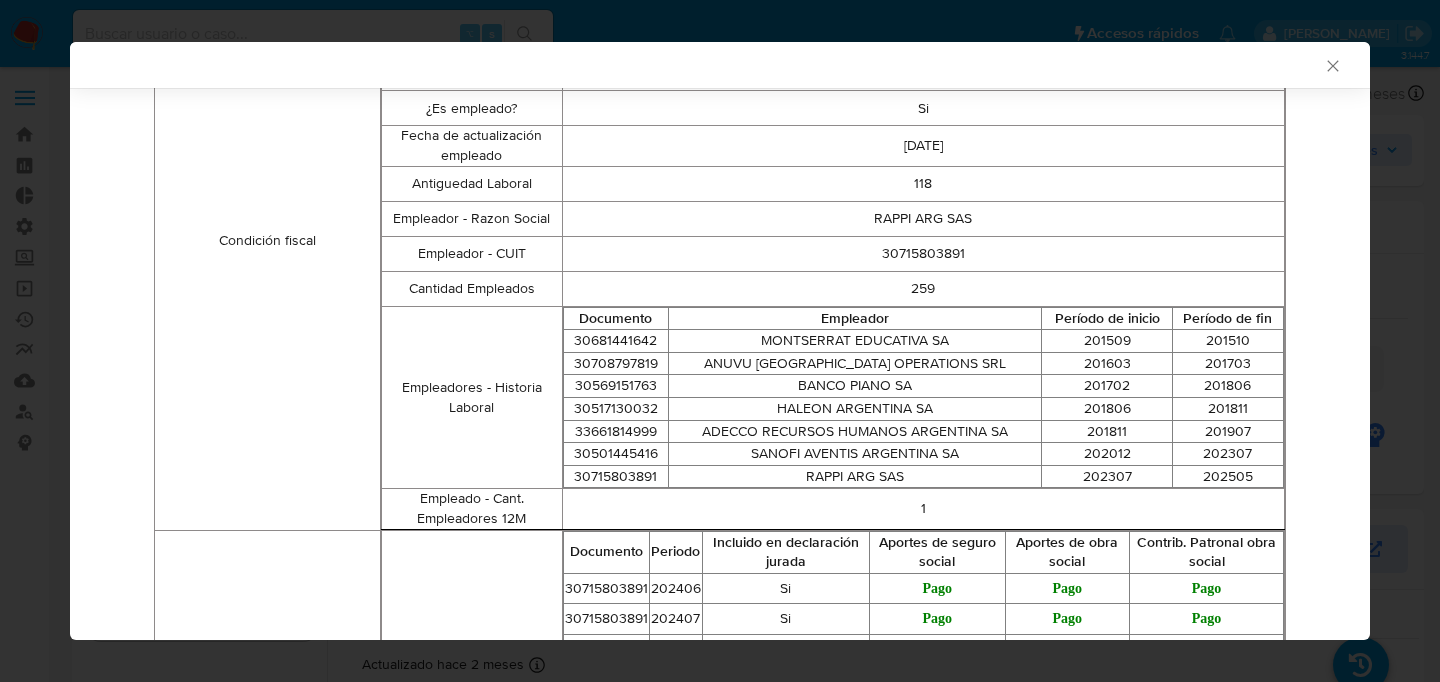 click on "201811" at bounding box center (1107, 431) 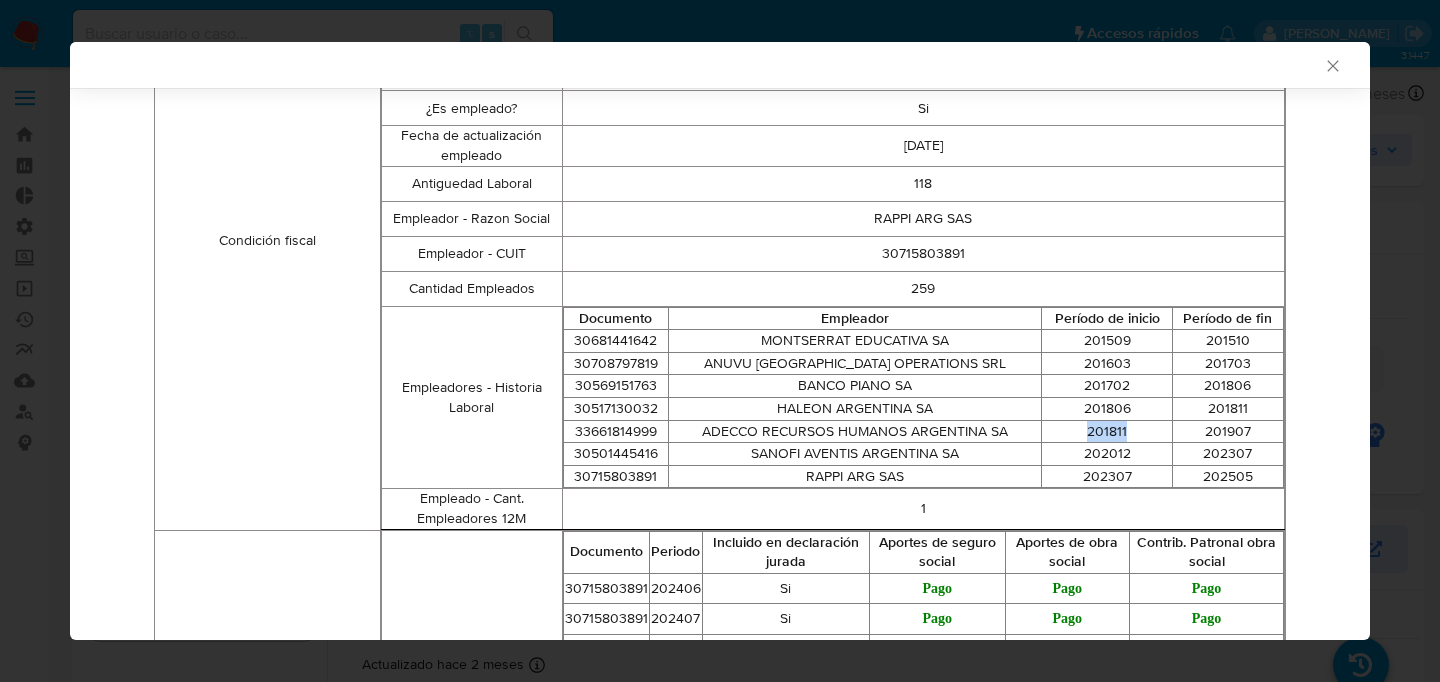 click on "201811" at bounding box center [1107, 431] 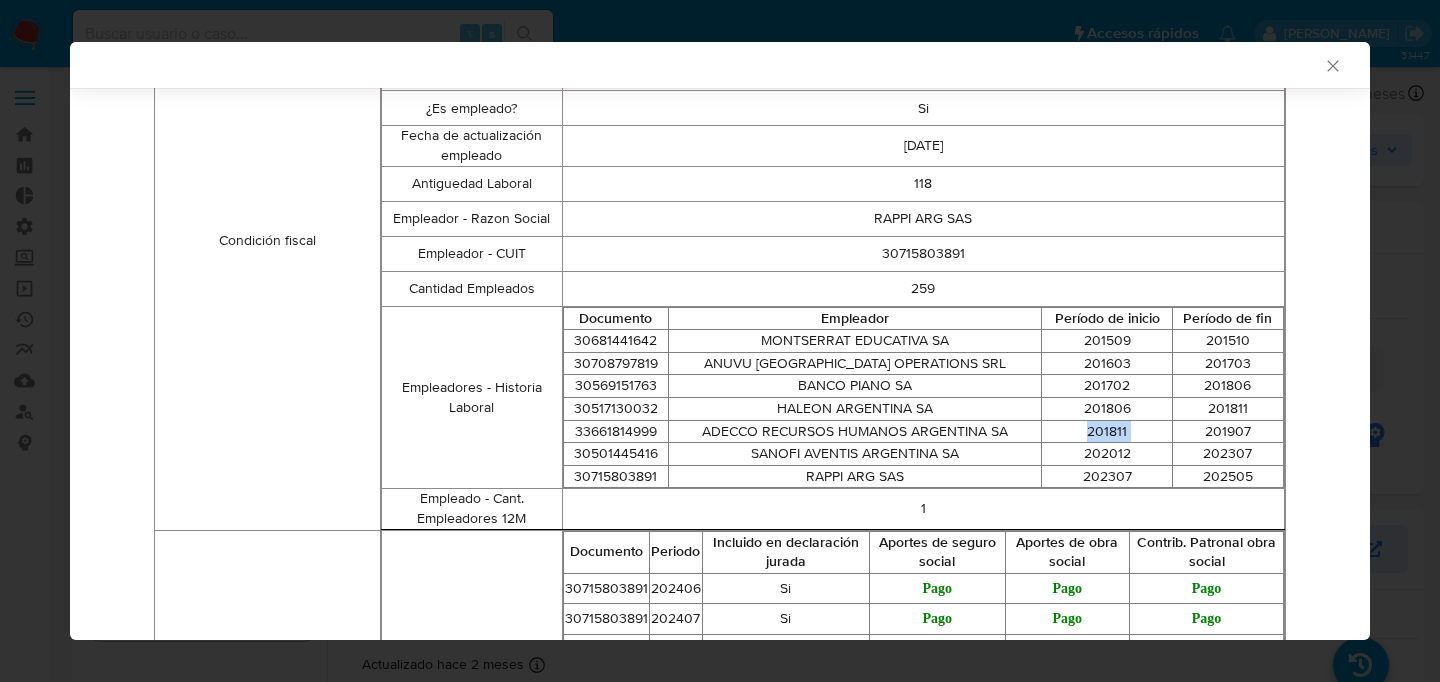 click on "202012" at bounding box center (1107, 454) 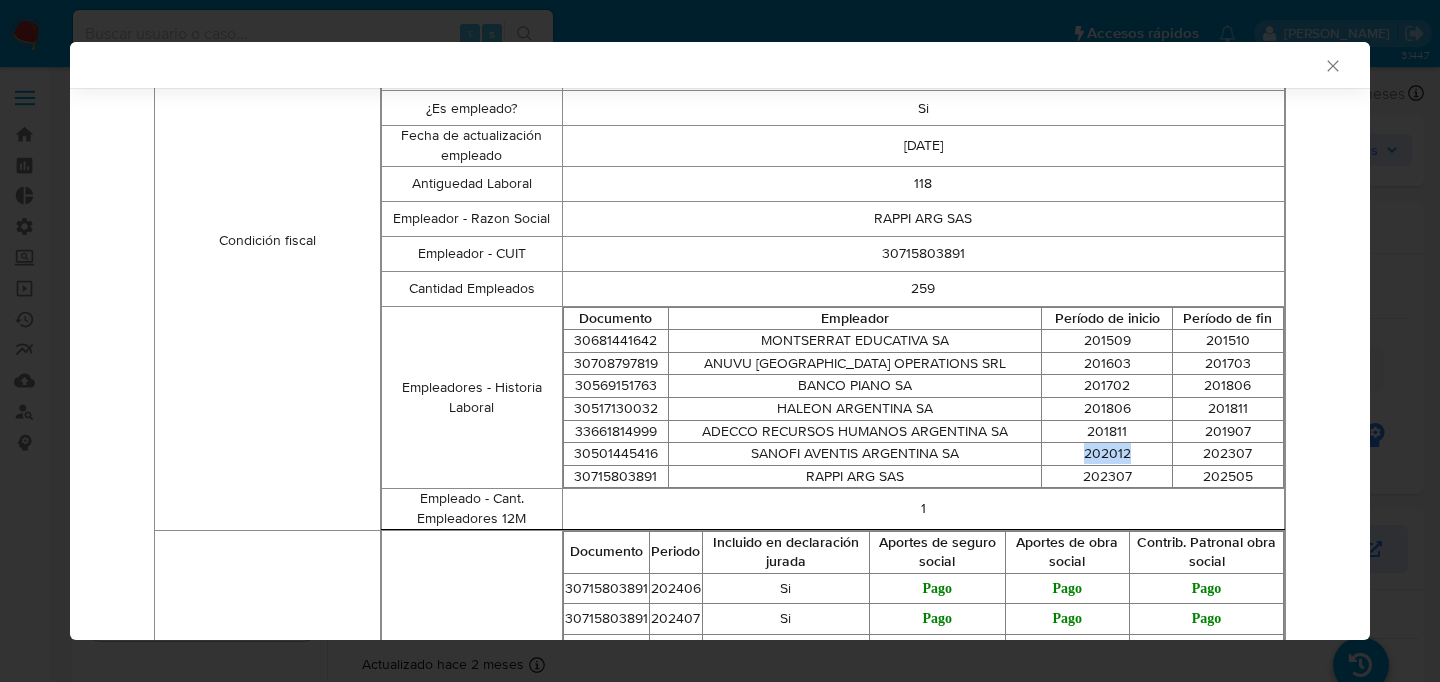 click on "202012" at bounding box center [1107, 454] 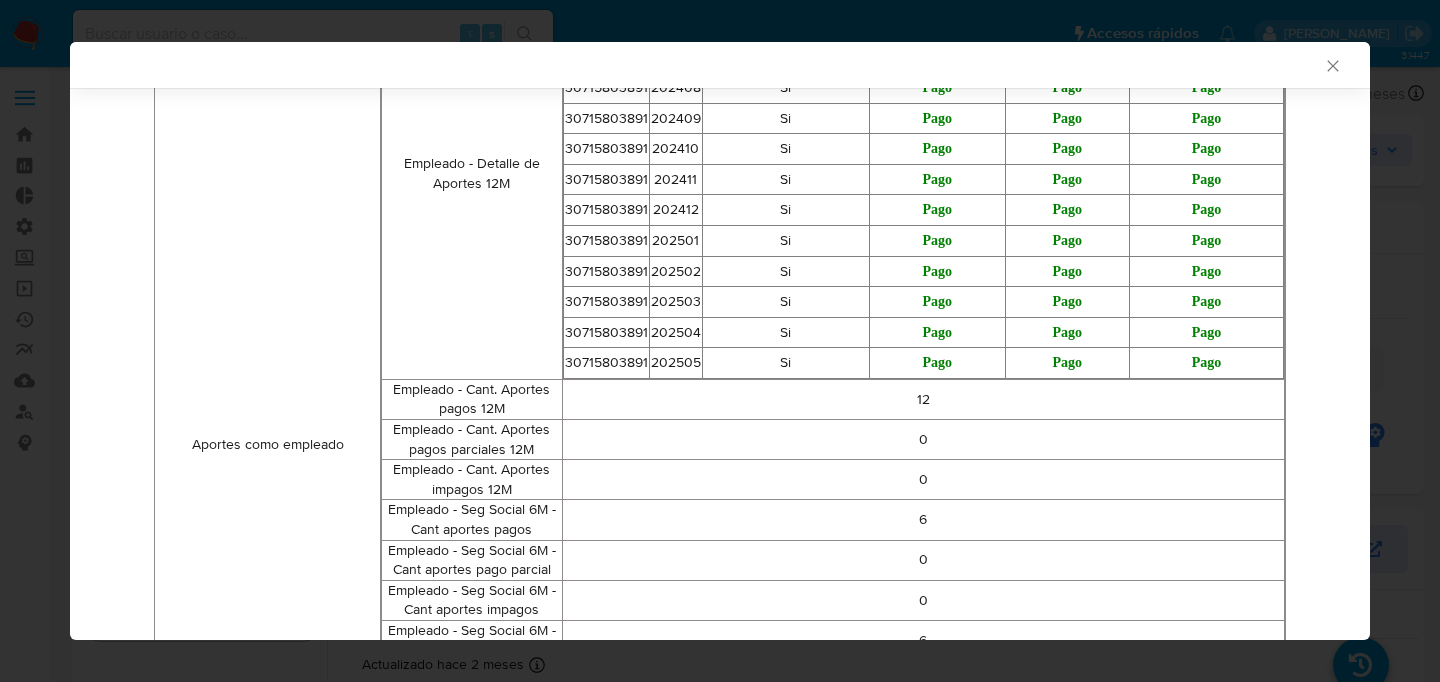 scroll, scrollTop: 2055, scrollLeft: 0, axis: vertical 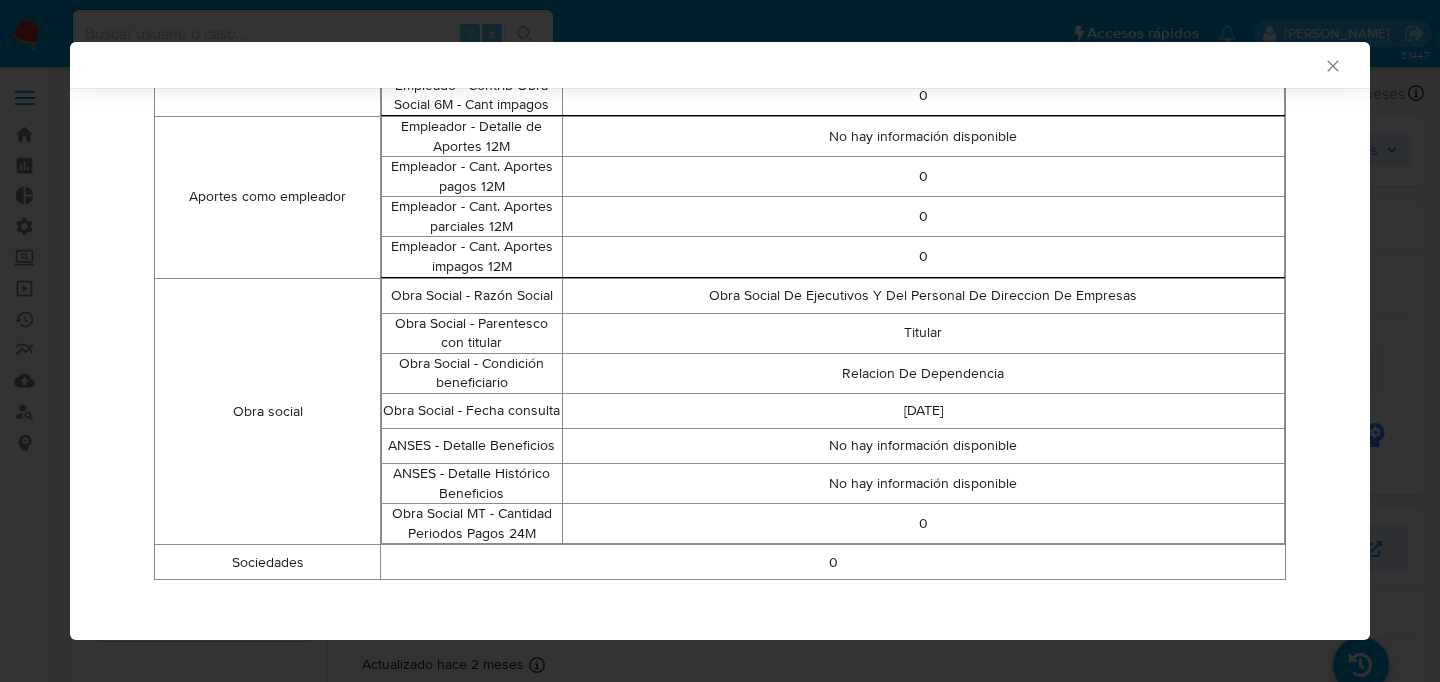 click on "Titular" at bounding box center (923, 333) 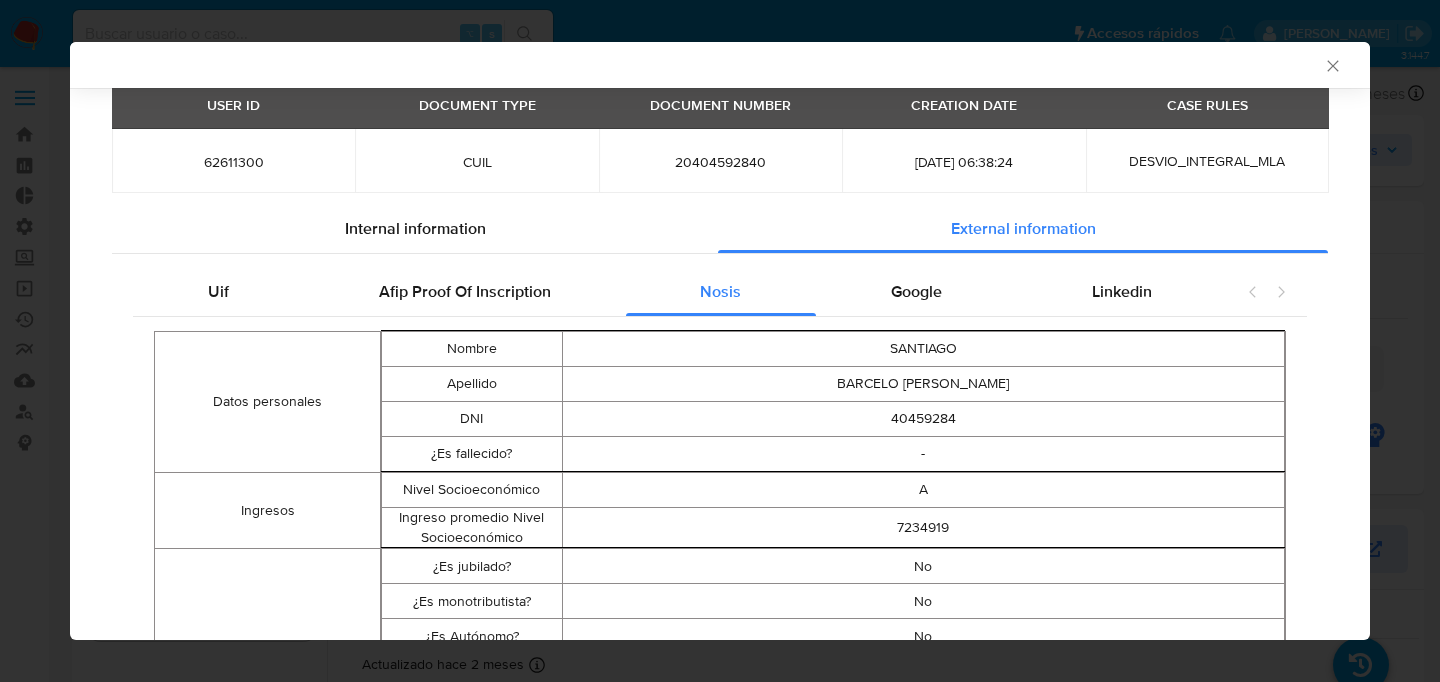 scroll, scrollTop: 0, scrollLeft: 0, axis: both 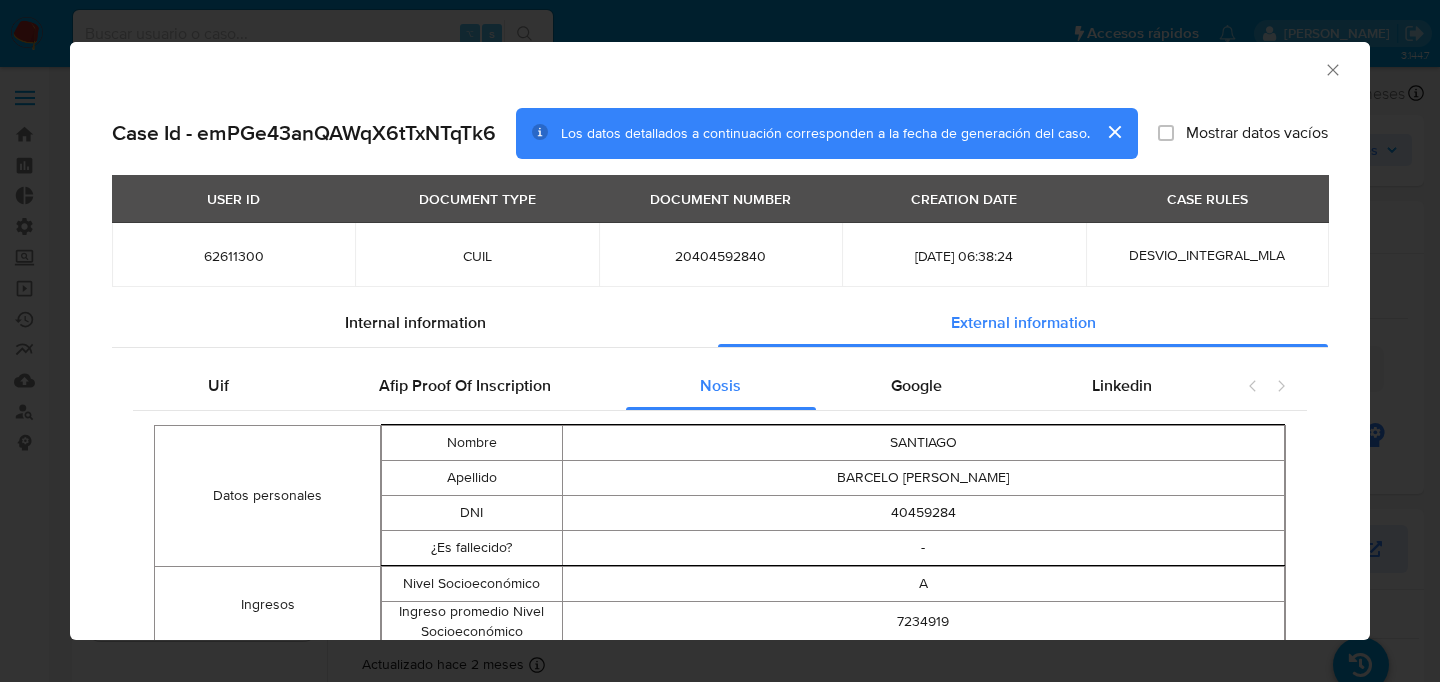 click on "BARCELO VALDES" at bounding box center (923, 478) 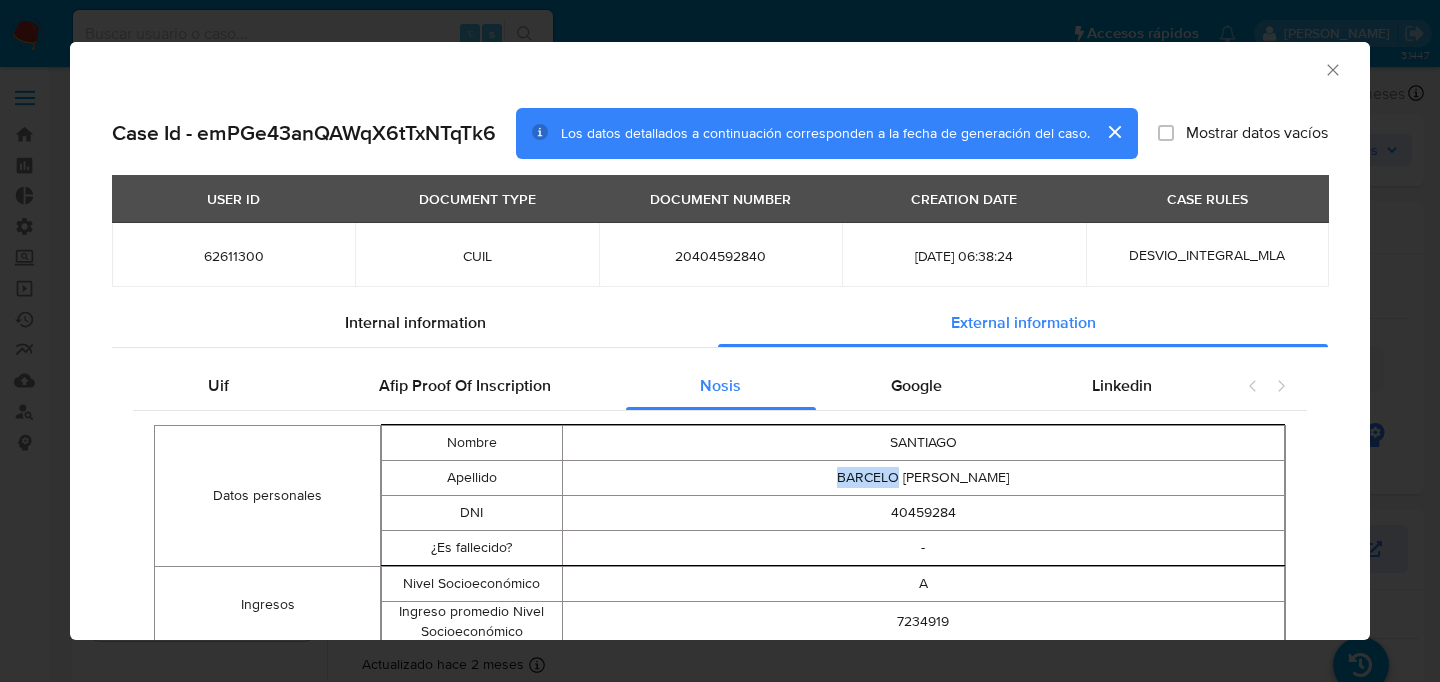 click on "BARCELO VALDES" at bounding box center (923, 478) 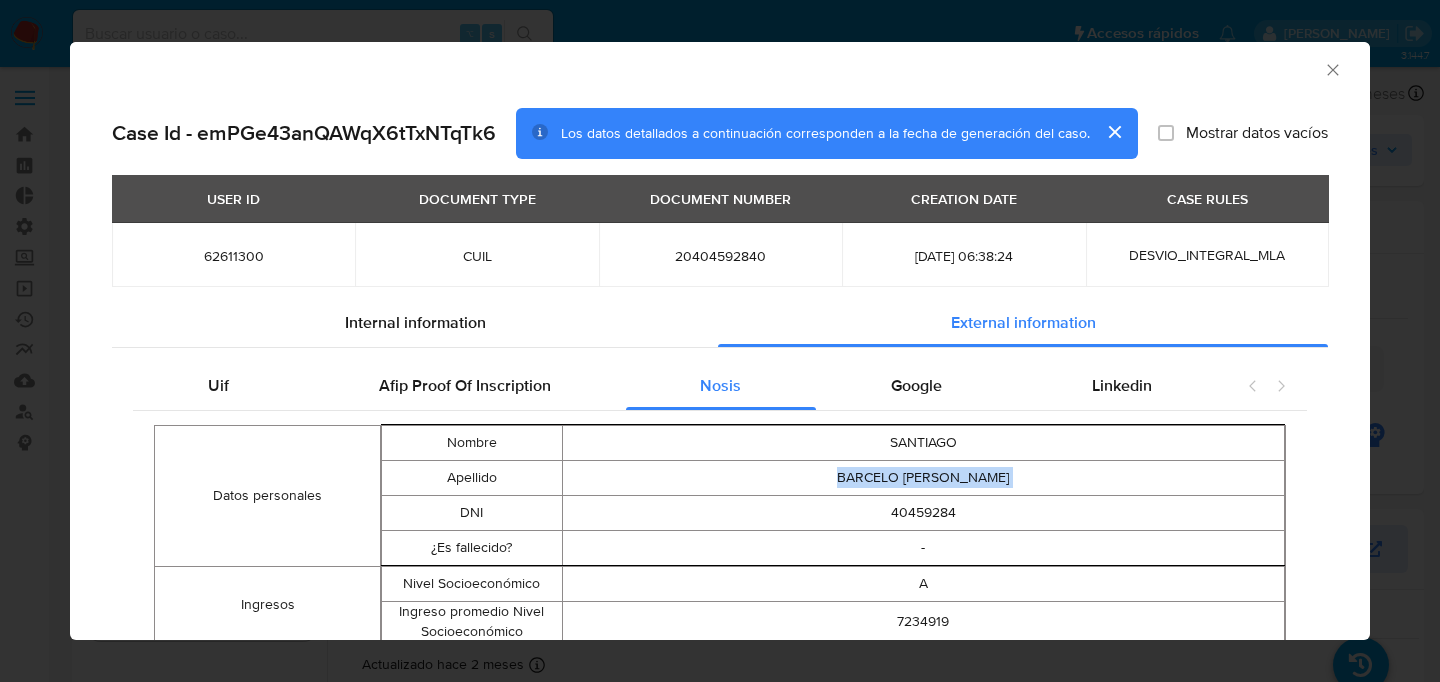 click on "BARCELO VALDES" at bounding box center (923, 478) 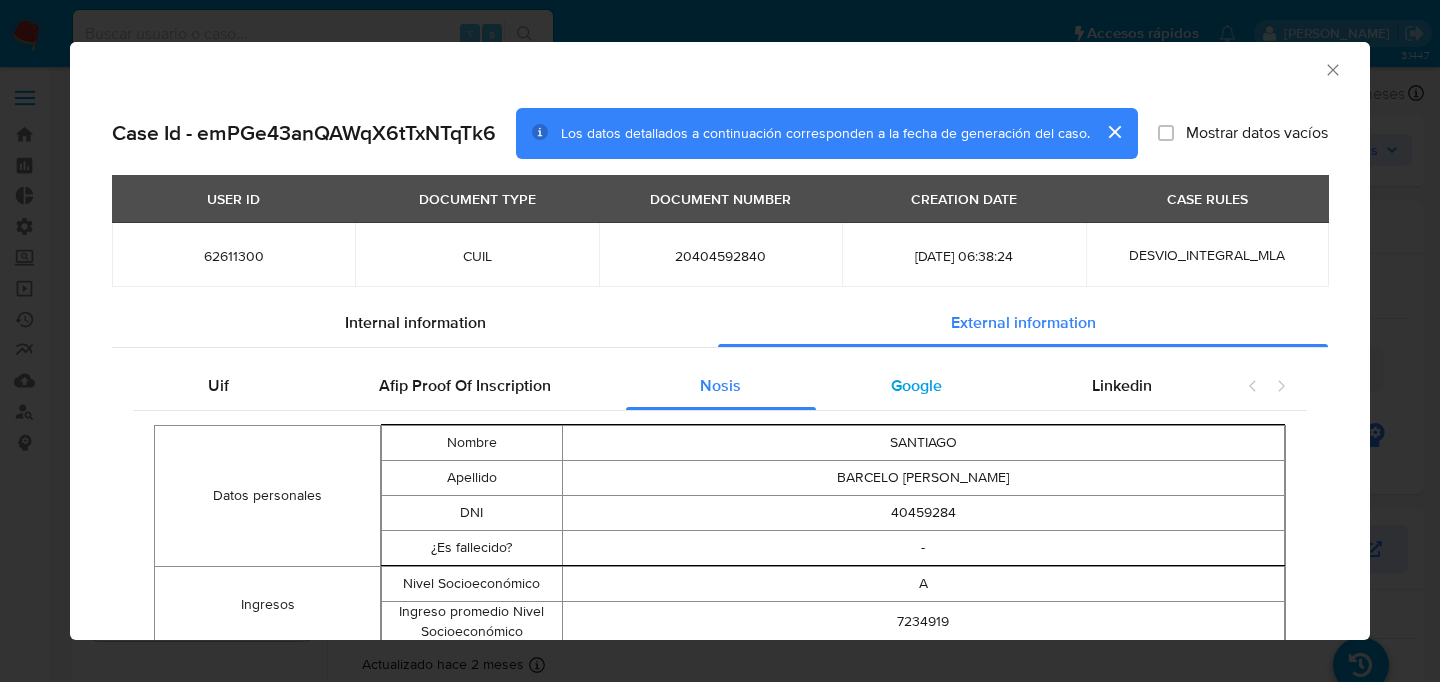 click on "Google" at bounding box center [916, 386] 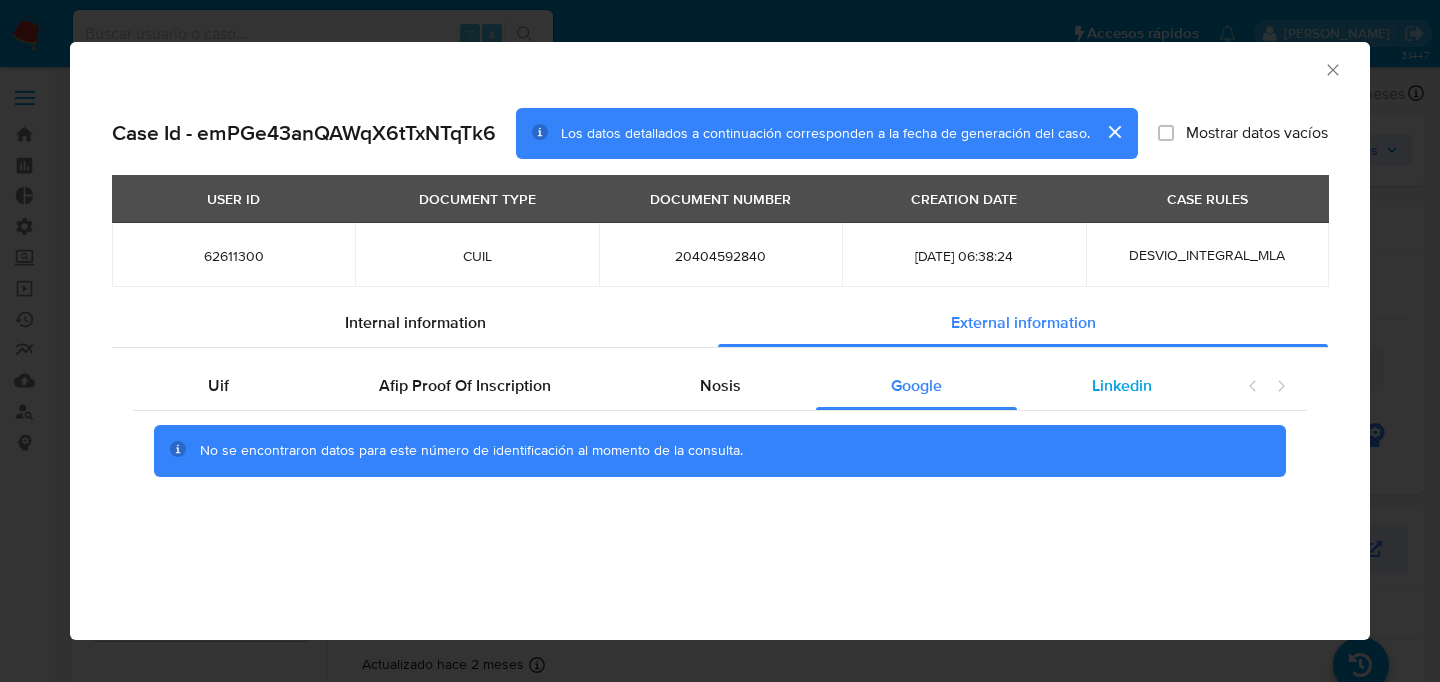 click on "Linkedin" at bounding box center (1122, 385) 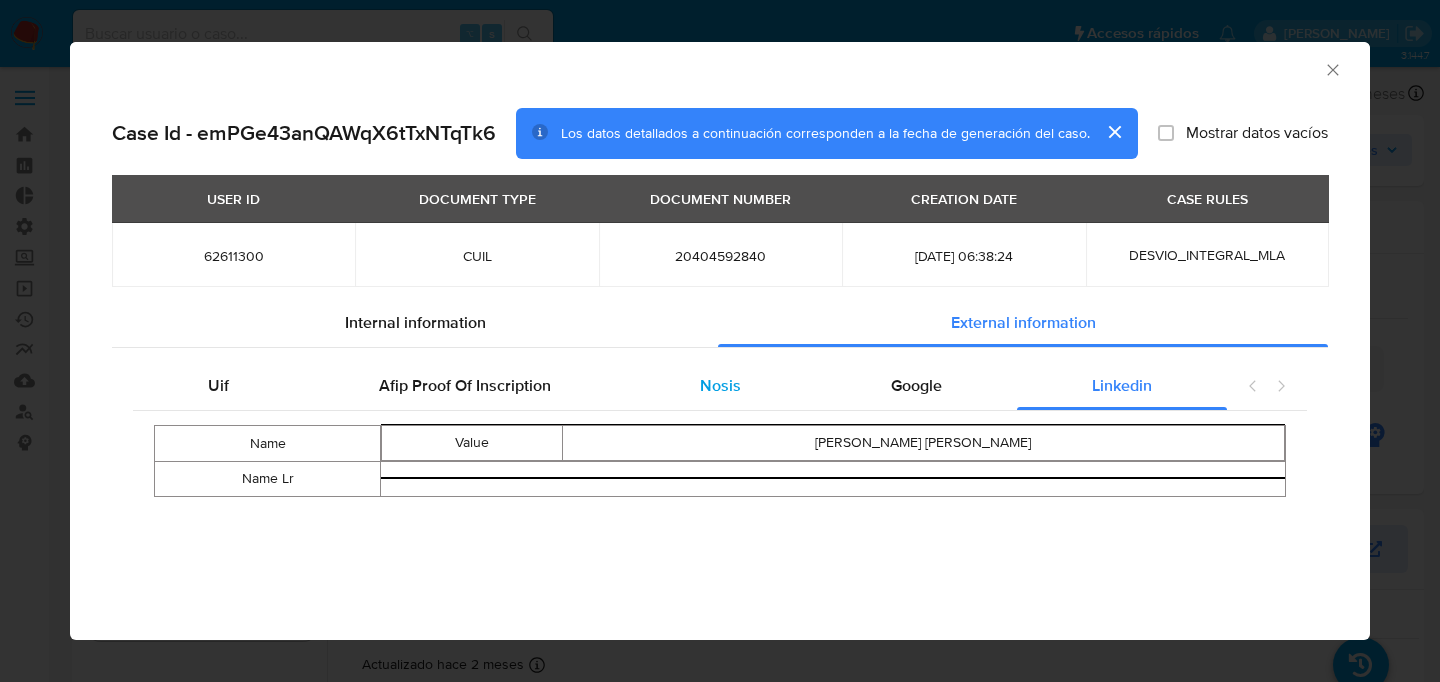 click on "Nosis" at bounding box center [721, 386] 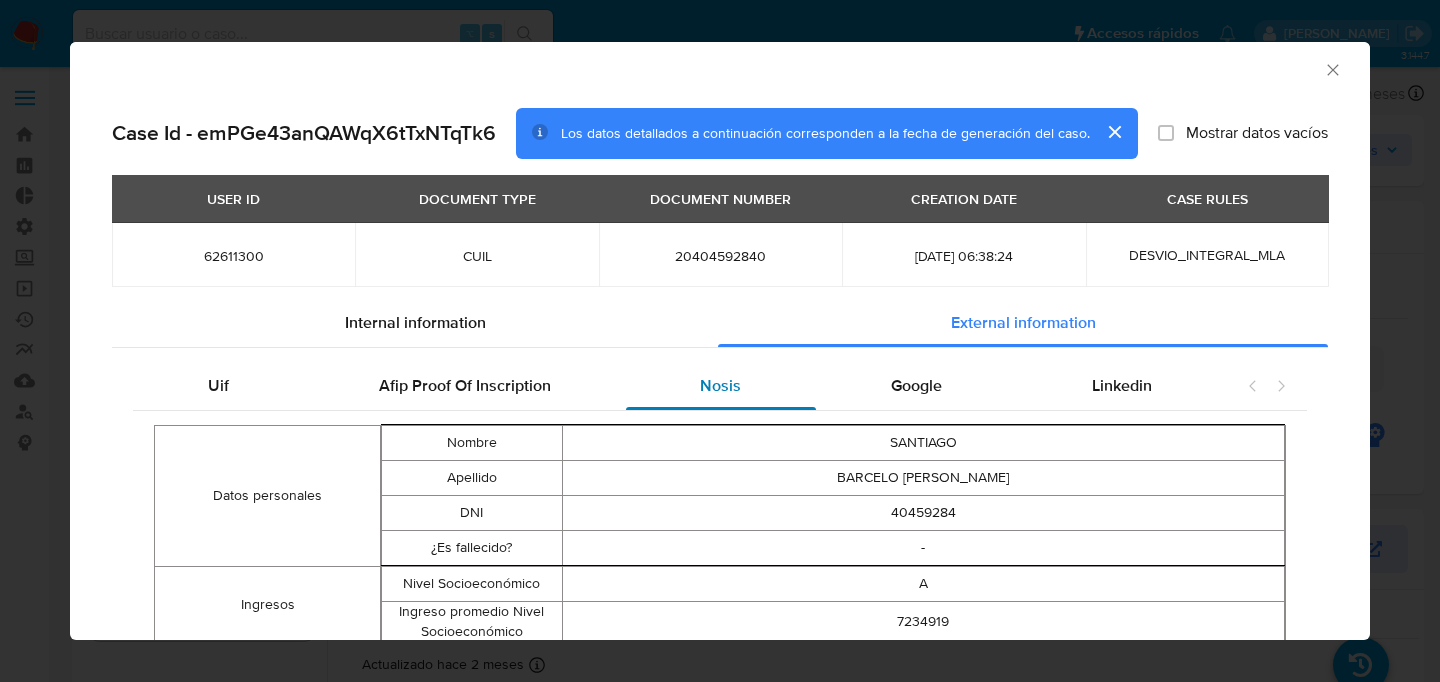 click on "Nosis" at bounding box center (721, 386) 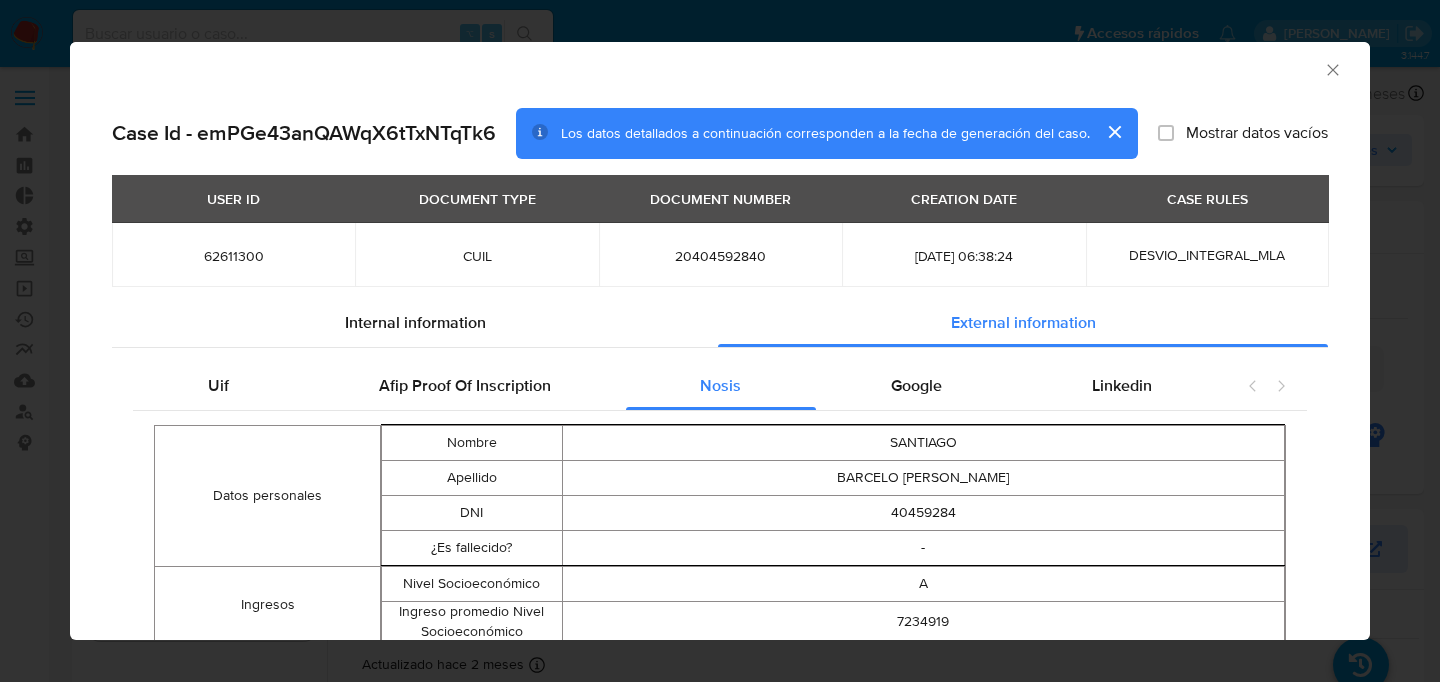 click on "Datos personales Nombre SANTIAGO Apellido BARCELO VALDES DNI 40459284 ¿Es fallecido? - Ingresos Nivel Socioeconómico A Ingreso promedio Nivel Socioeconómico 7234919 Condición fiscal ¿Es jubilado? No ¿Es monotributista? No ¿Es Autónomo? No ¿Es empleado doméstico? No ¿Es empleado? Si Fecha de actualización empleado 2025-07-08 Antiguedad Laboral 118 Empleador - Razon Social RAPPI ARG SAS Empleador - CUIT 30715803891 Cantidad Empleados 259 Empleadores - Historia Laboral Documento Empleador Período de inicio Período de fin 30681441642 MONTSERRAT EDUCATIVA SA 201509 201510 30708797819 ANUVU ARGENTINA OPERATIONS SRL 201603 201703 30569151763 BANCO PIANO SA 201702 201806 30517130032 HALEON ARGENTINA SA 201806 201811 33661814999 ADECCO RECURSOS HUMANOS ARGENTINA SA 201811 201907 30501445416 SANOFI AVENTIS ARGENTINA SA 202012 202307 30715803891 RAPPI ARG SAS 202307 202505 Empleado - Cant. Empleadores 12M 1 Aportes como empleado Empleado - Detalle de Aportes 12M Documento Periodo Aportes de seguro social 0" at bounding box center (720, 1532) 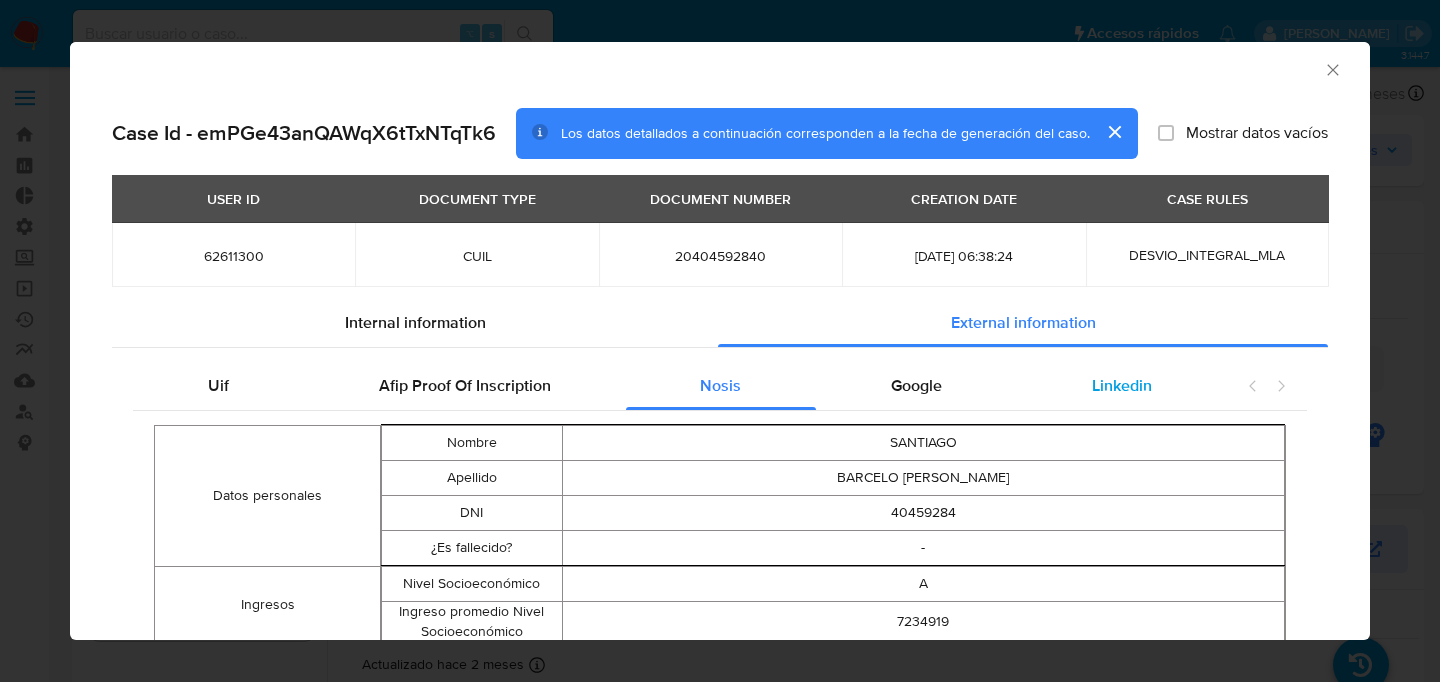 click on "Linkedin" at bounding box center (1122, 385) 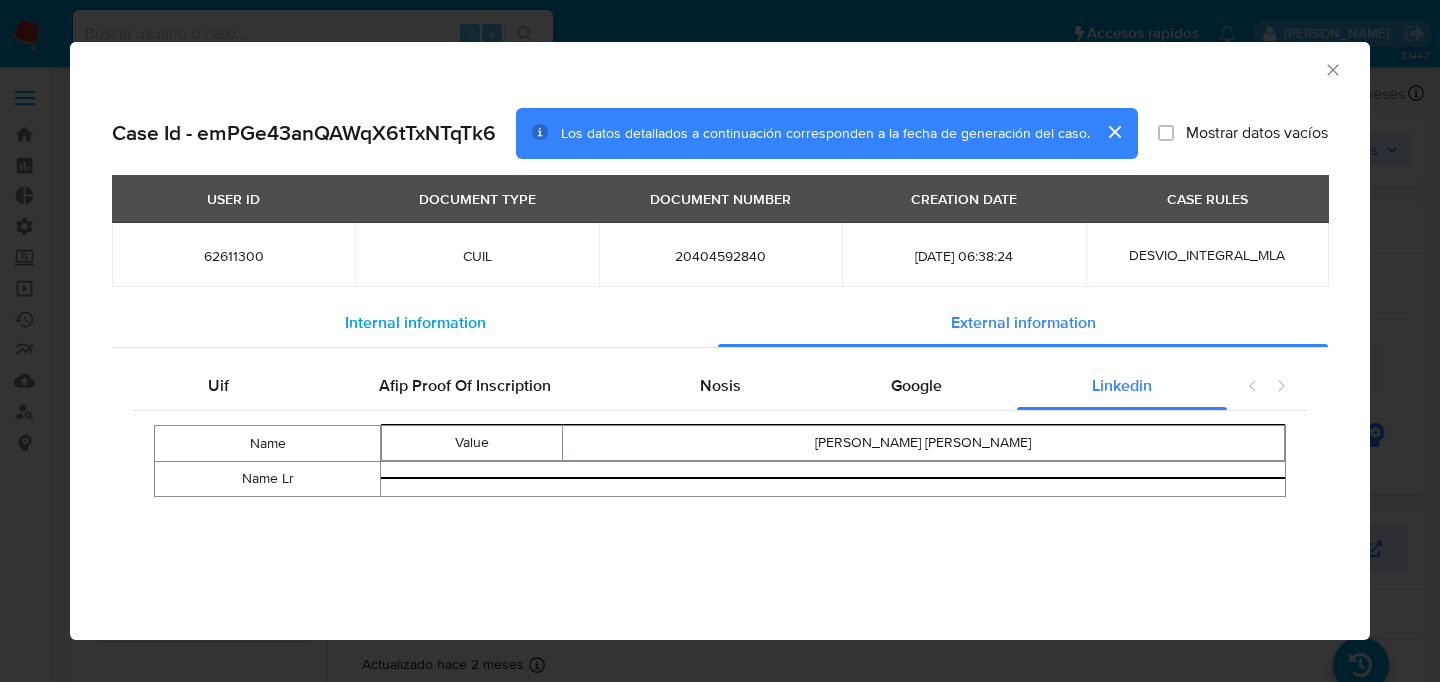 click on "Internal information" at bounding box center (415, 322) 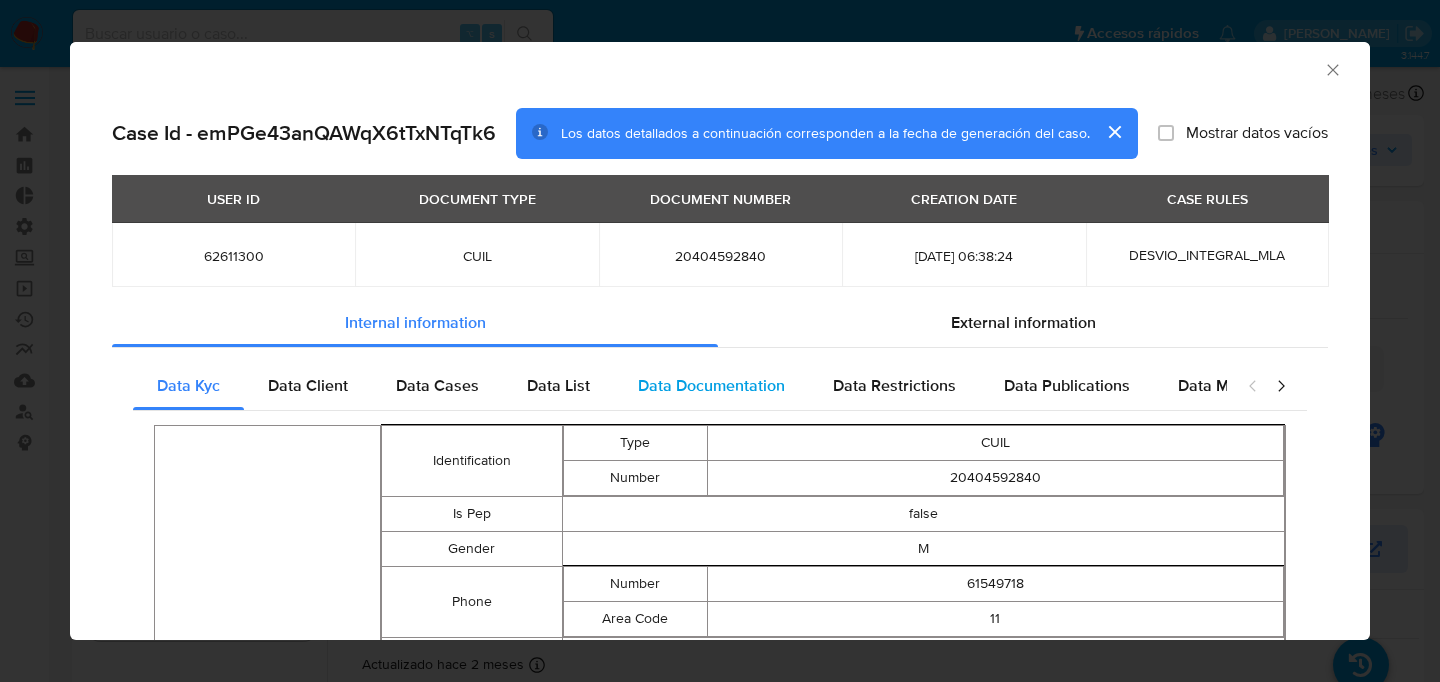 click on "Data Documentation" at bounding box center (711, 386) 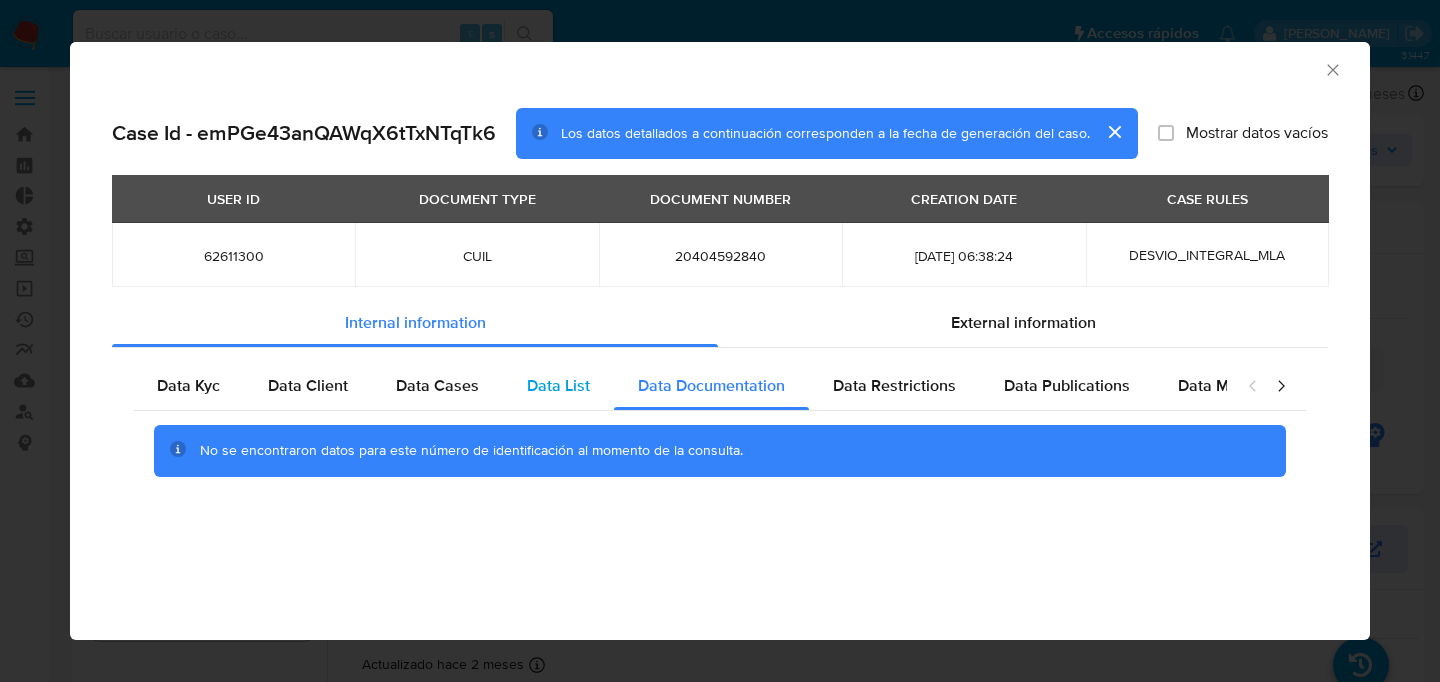 click on "Data List" at bounding box center (558, 386) 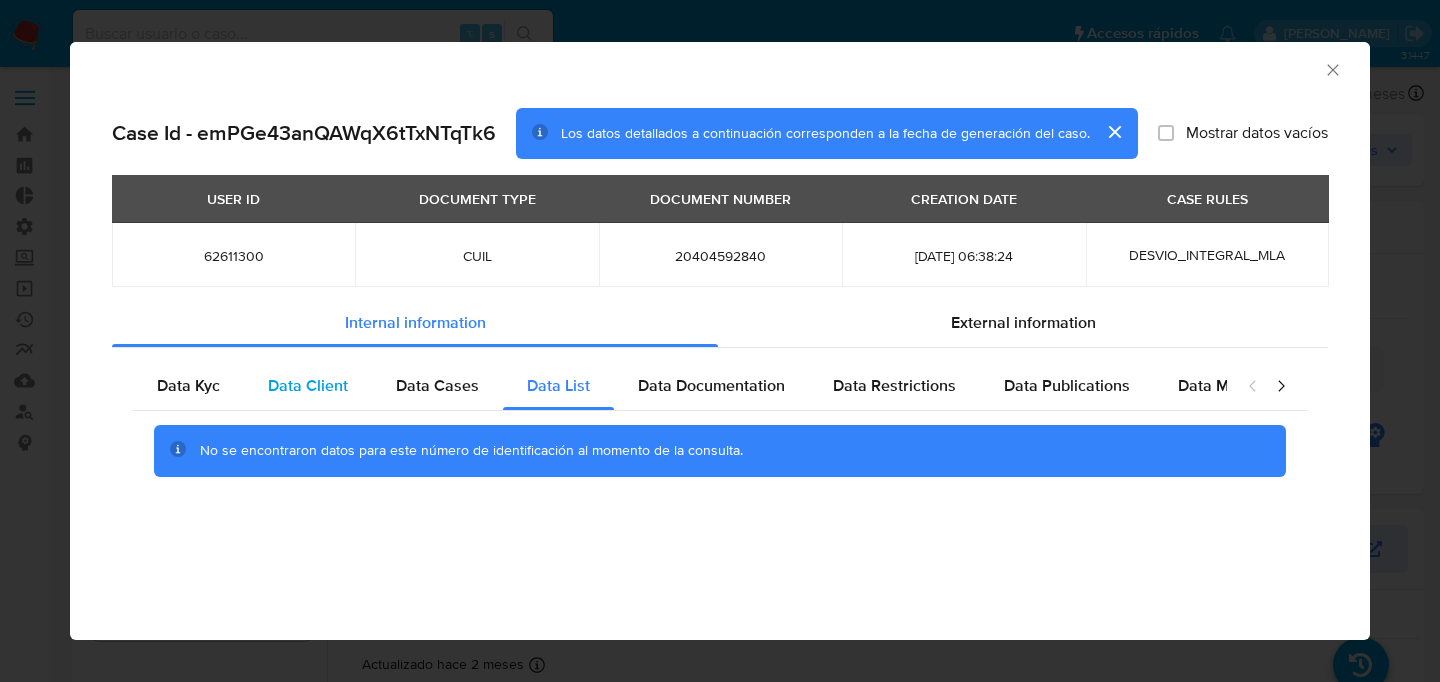 click on "Data Client" at bounding box center [308, 386] 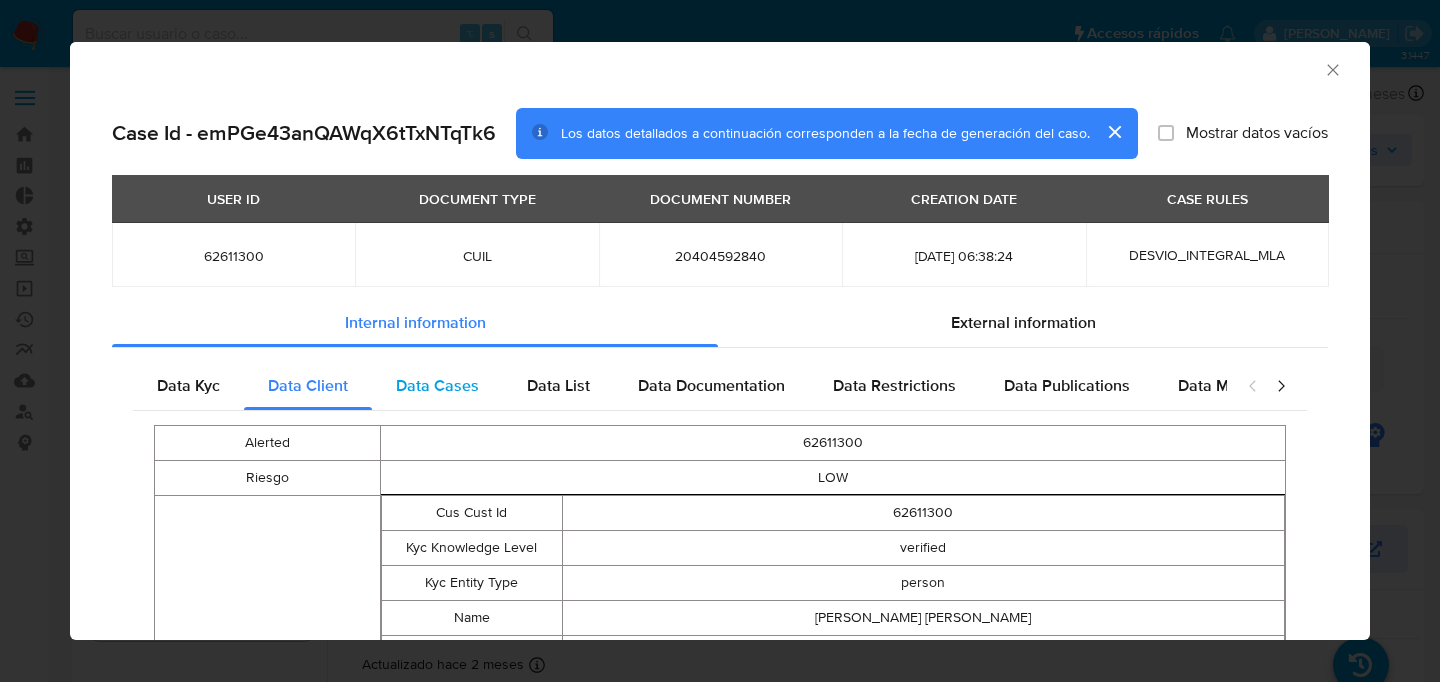 click on "Data Cases" at bounding box center [437, 386] 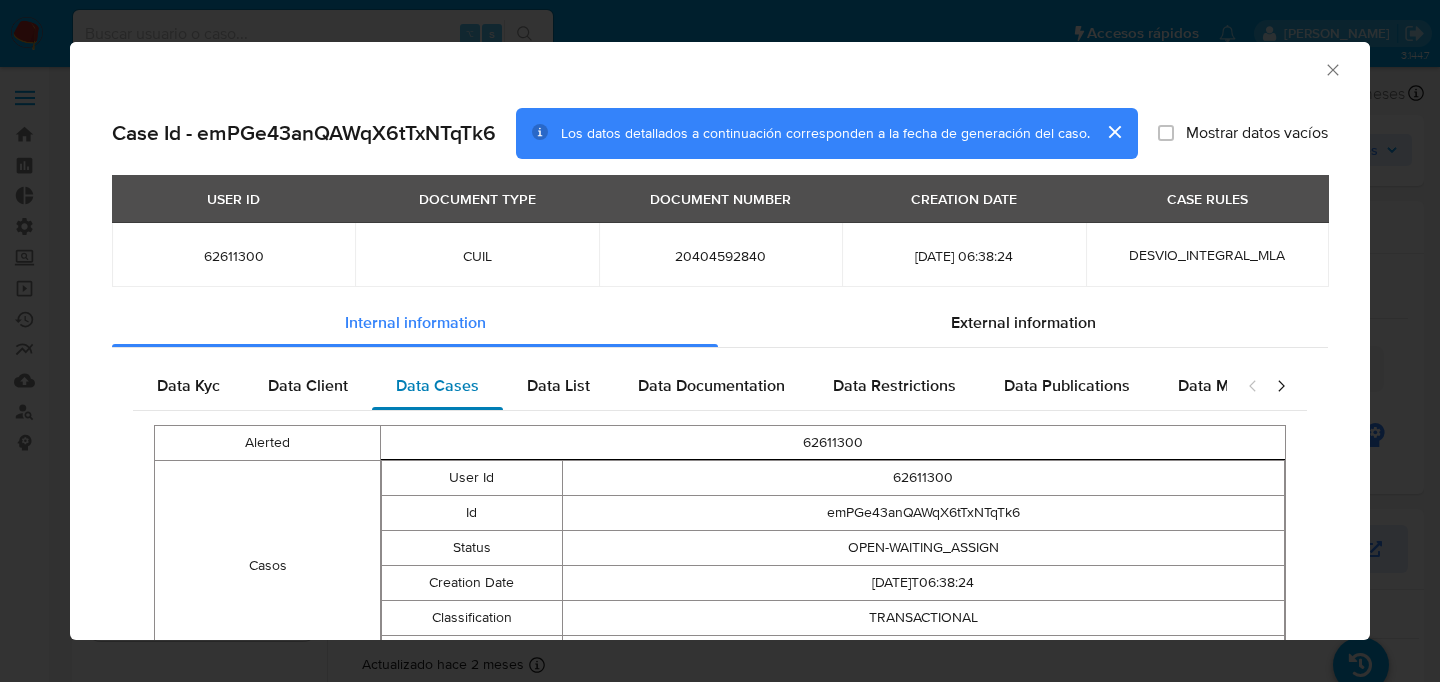 scroll, scrollTop: 133, scrollLeft: 0, axis: vertical 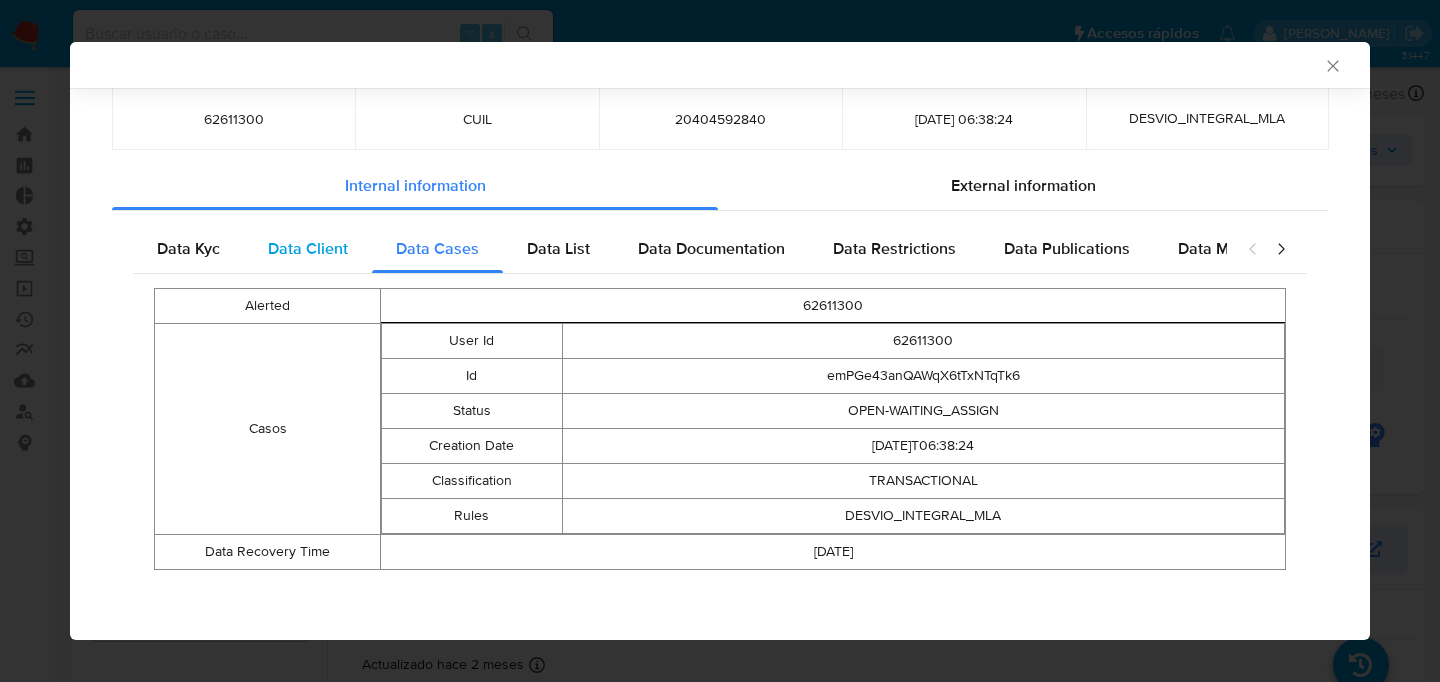click on "Data Client" at bounding box center [308, 248] 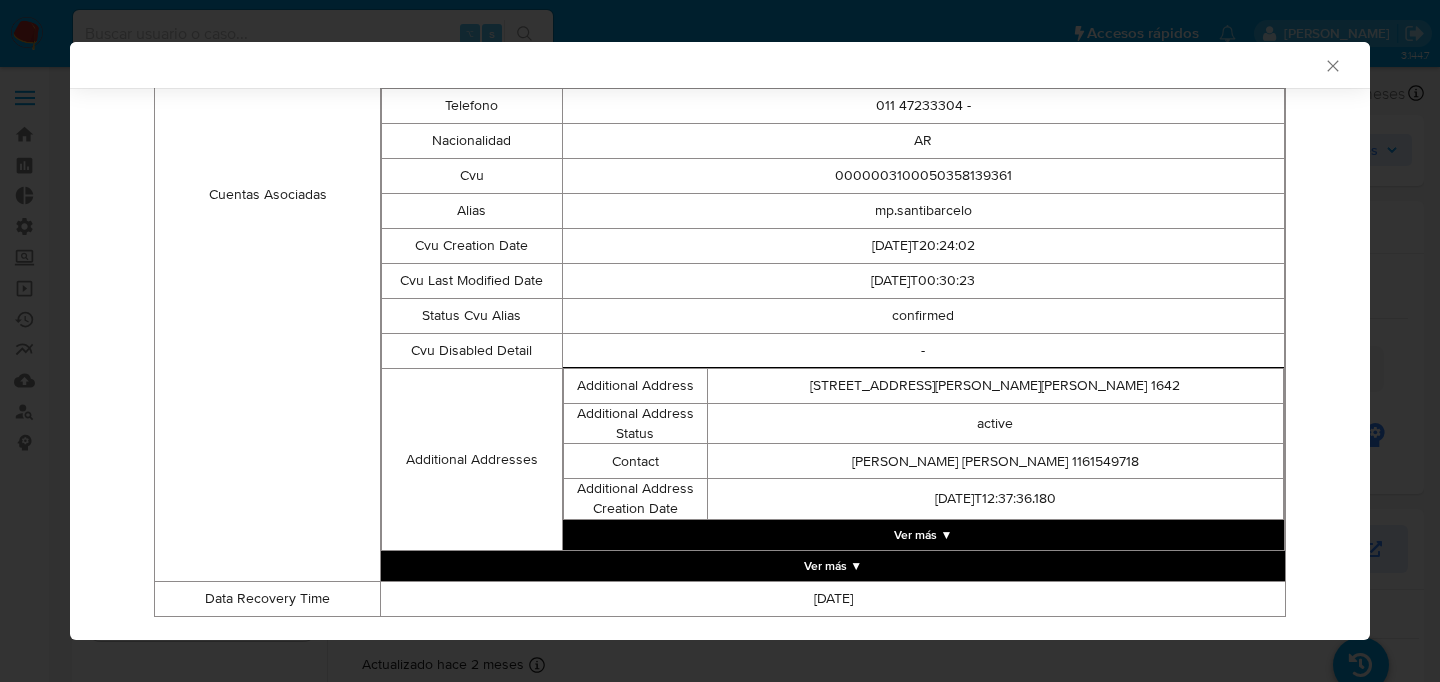 scroll, scrollTop: 729, scrollLeft: 0, axis: vertical 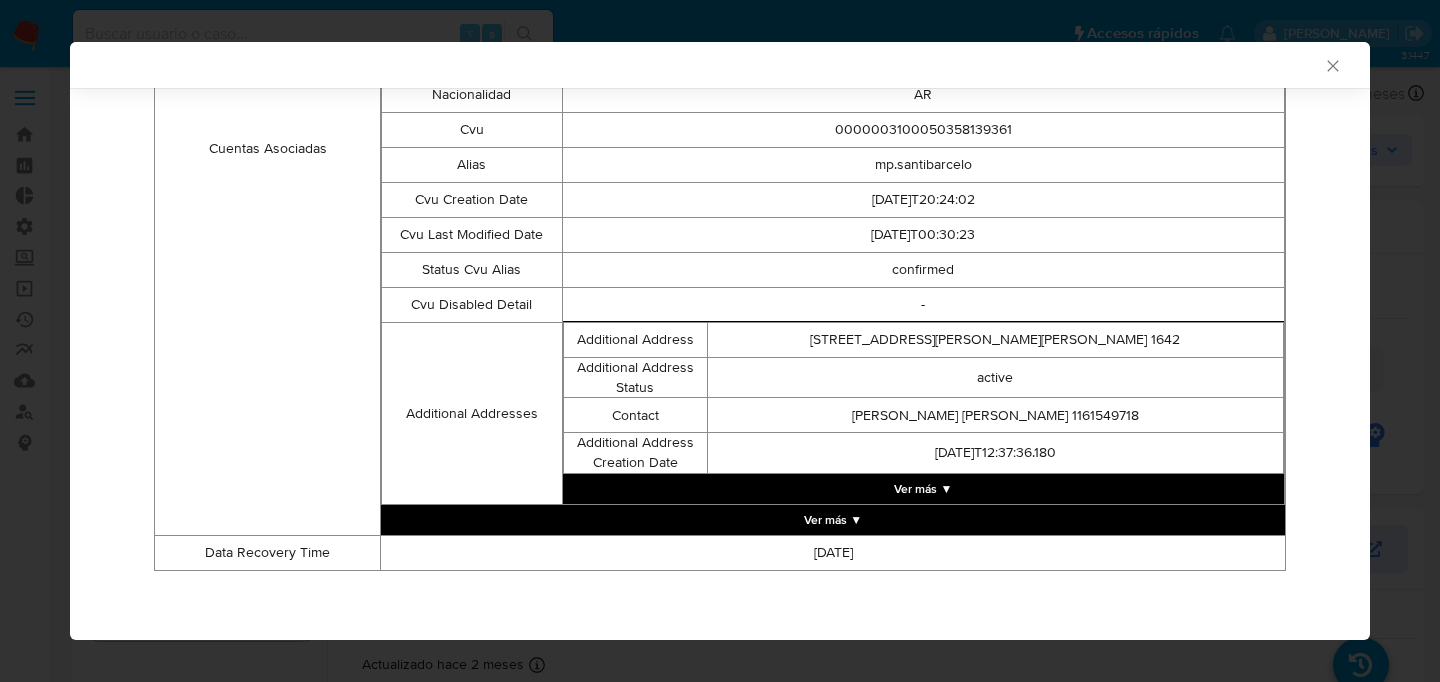 click on "Ver más ▼" at bounding box center [923, 489] 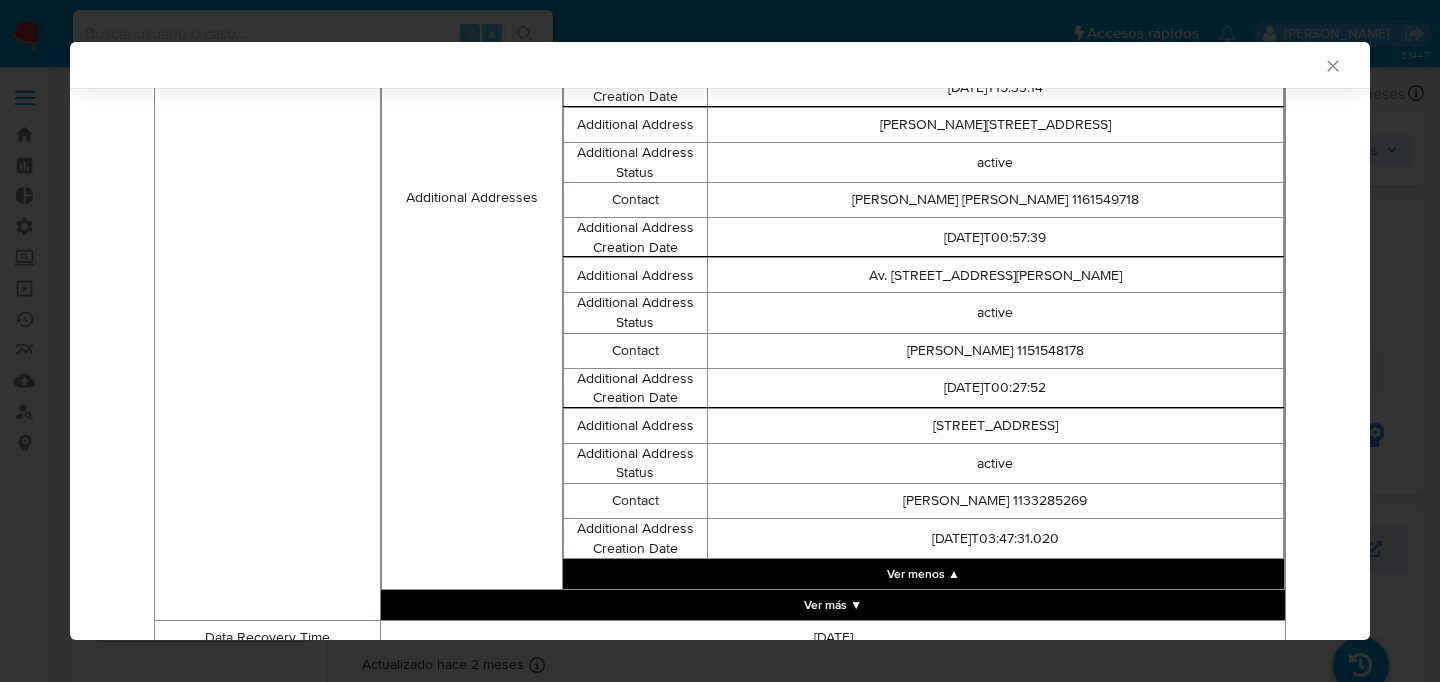 scroll, scrollTop: 1330, scrollLeft: 0, axis: vertical 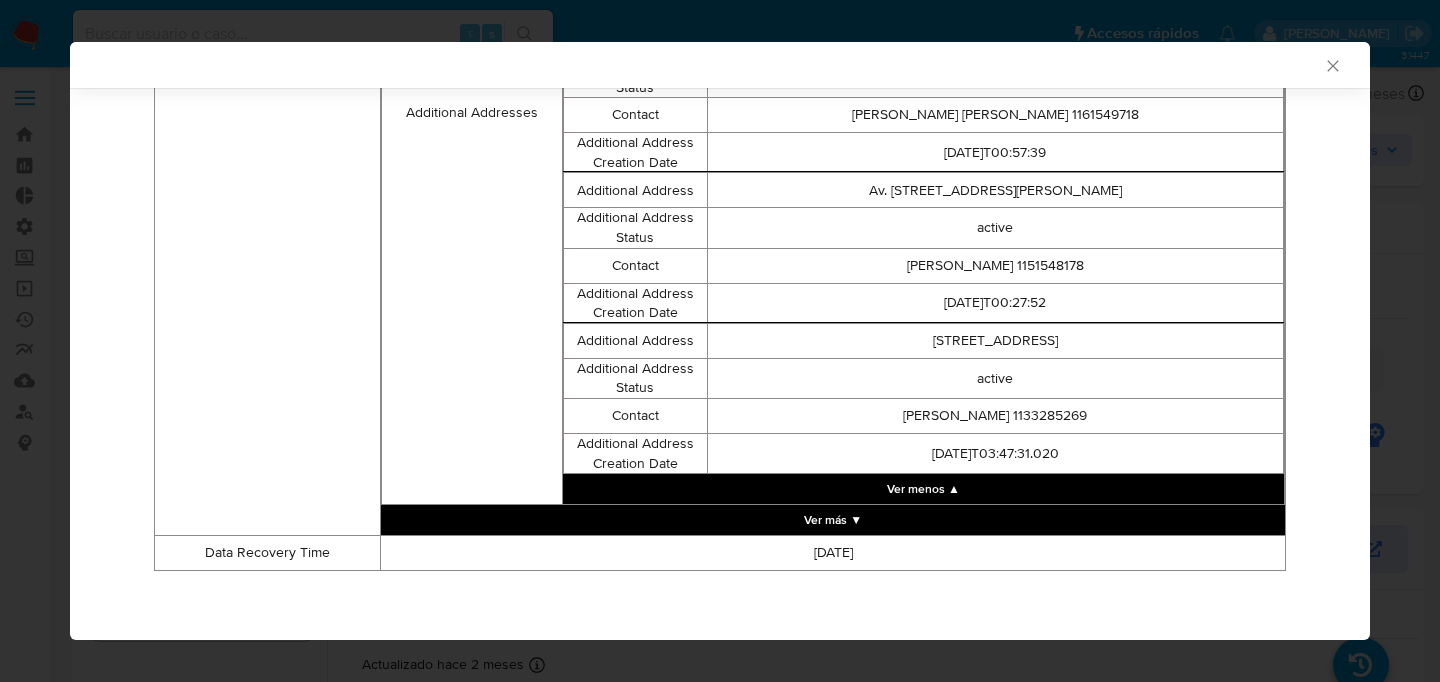 click on "Ver más ▼" at bounding box center (833, 520) 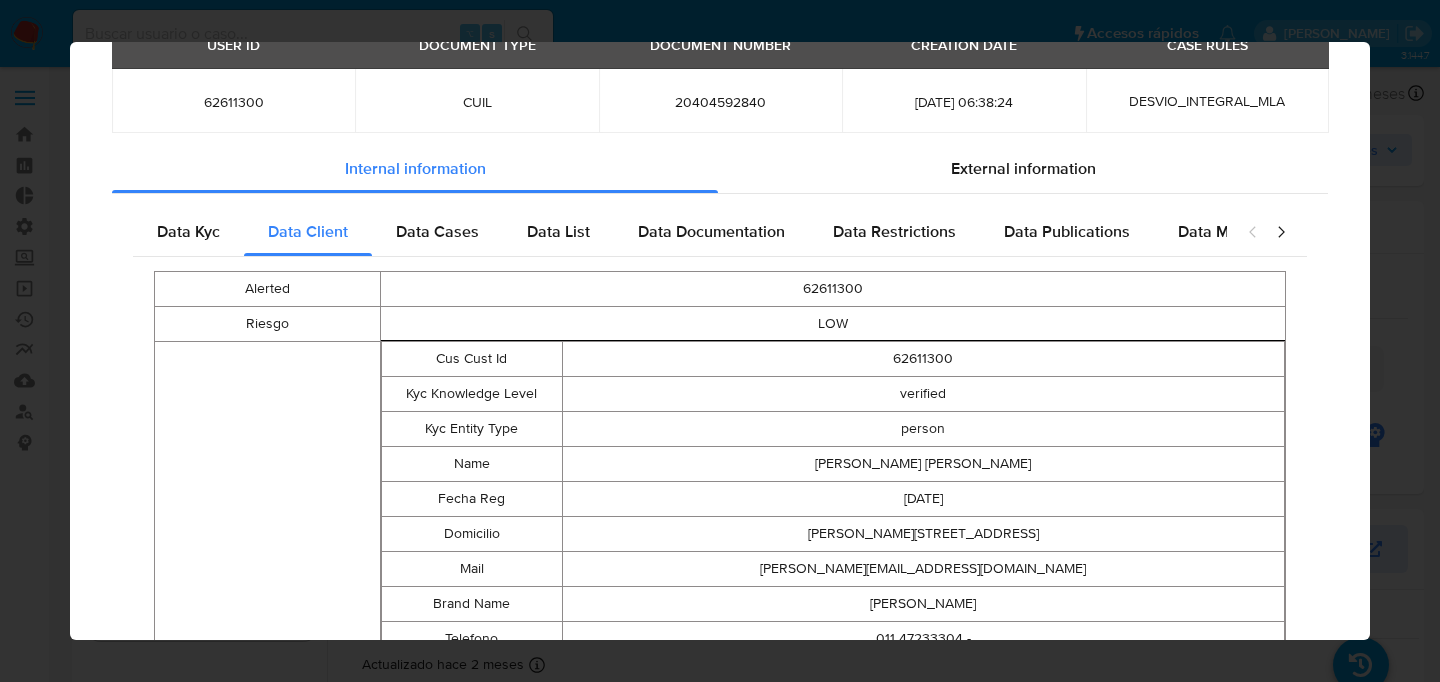 scroll, scrollTop: 0, scrollLeft: 0, axis: both 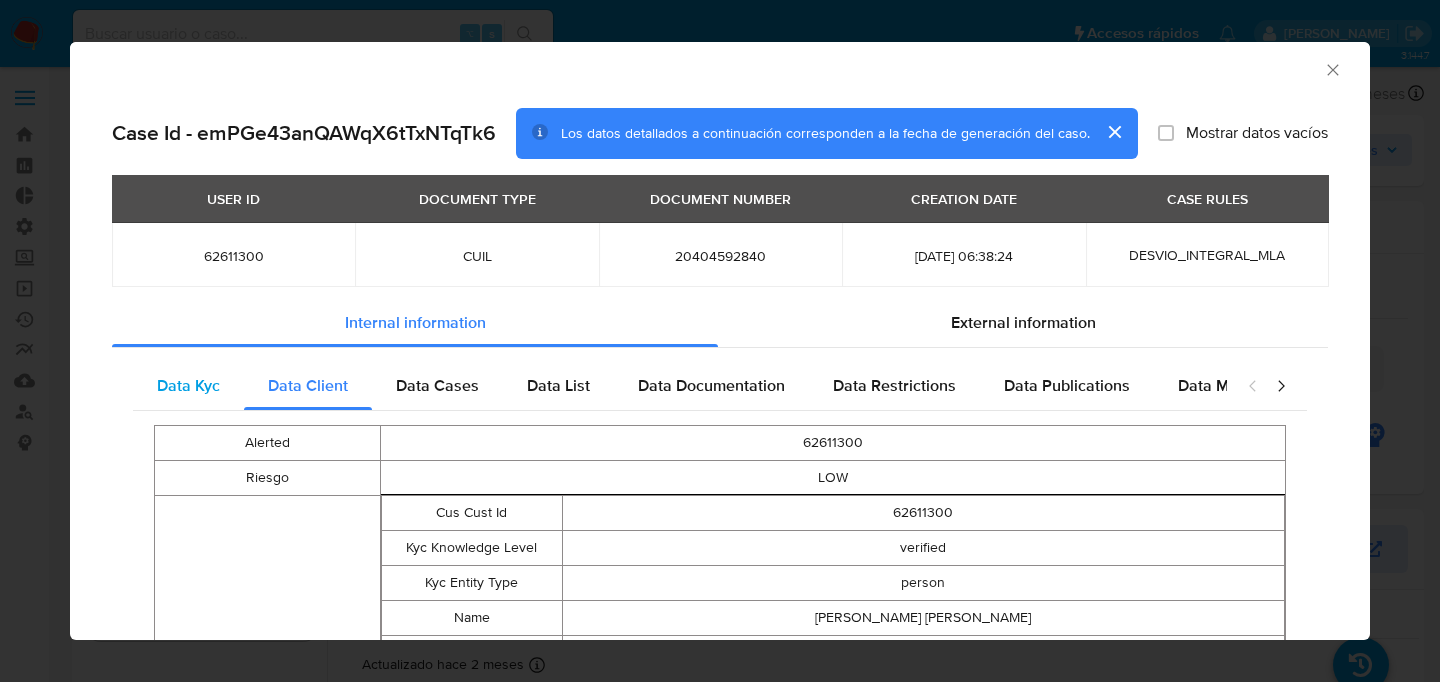 click on "Data Kyc" at bounding box center [188, 386] 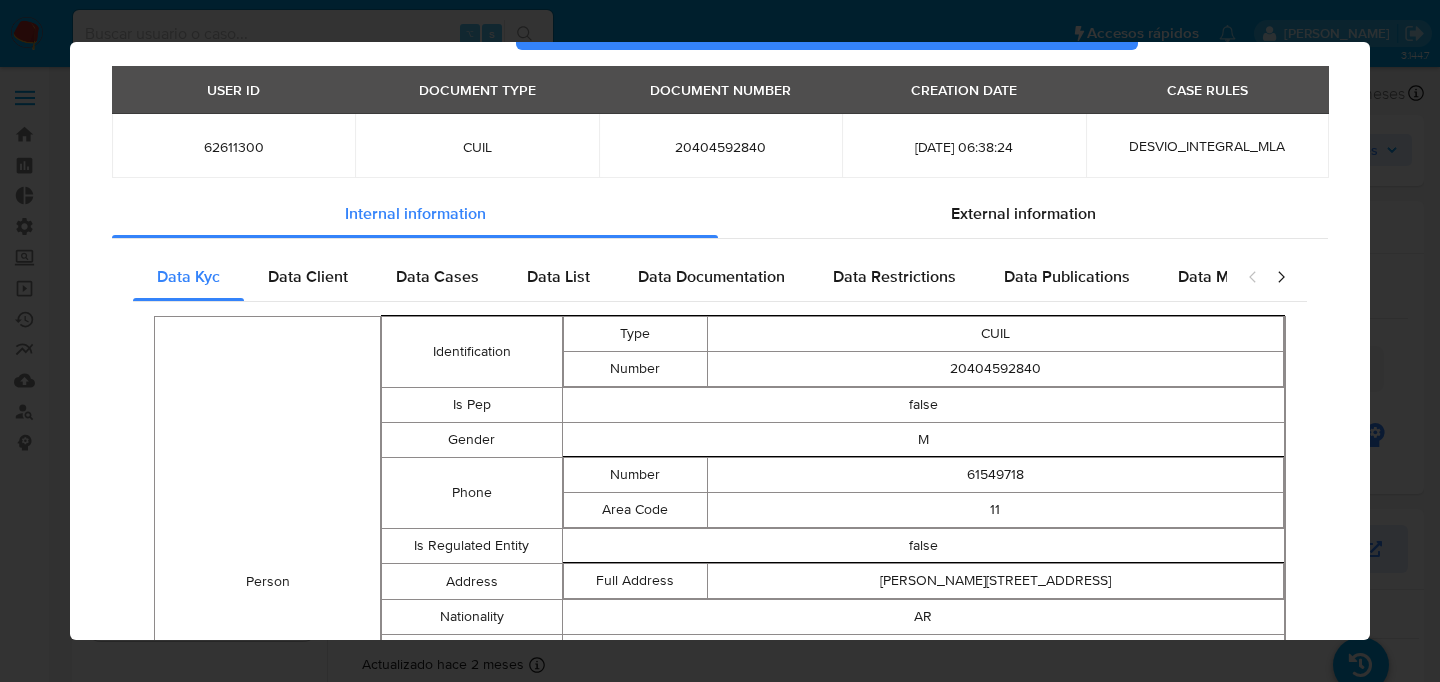 scroll, scrollTop: 0, scrollLeft: 0, axis: both 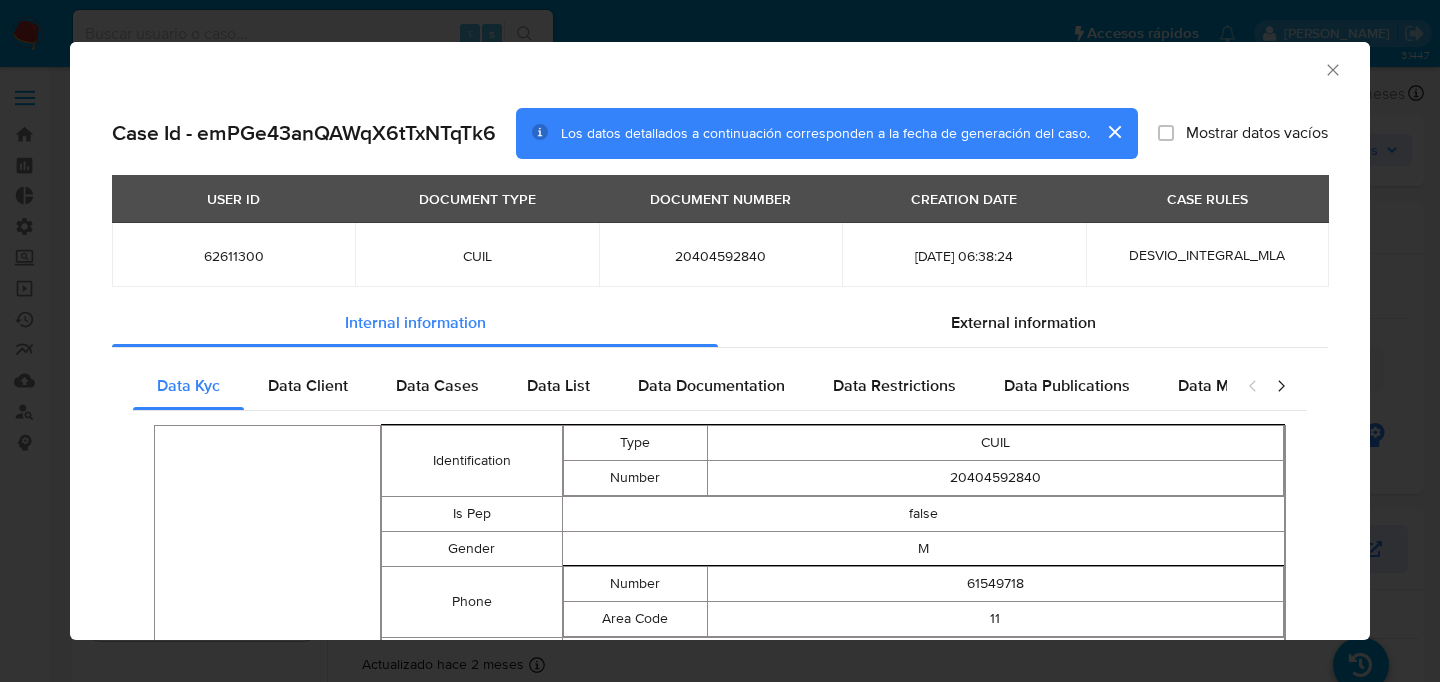 click 